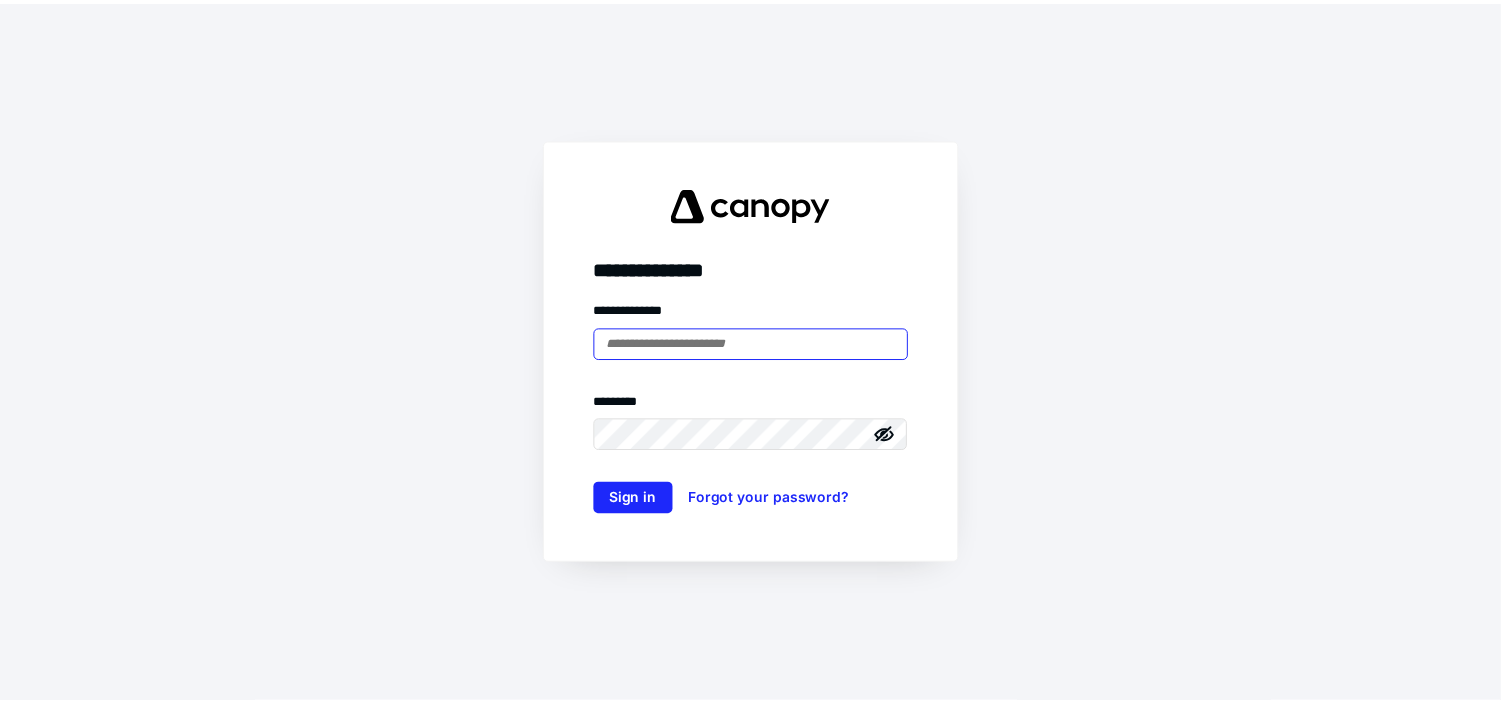 scroll, scrollTop: 0, scrollLeft: 0, axis: both 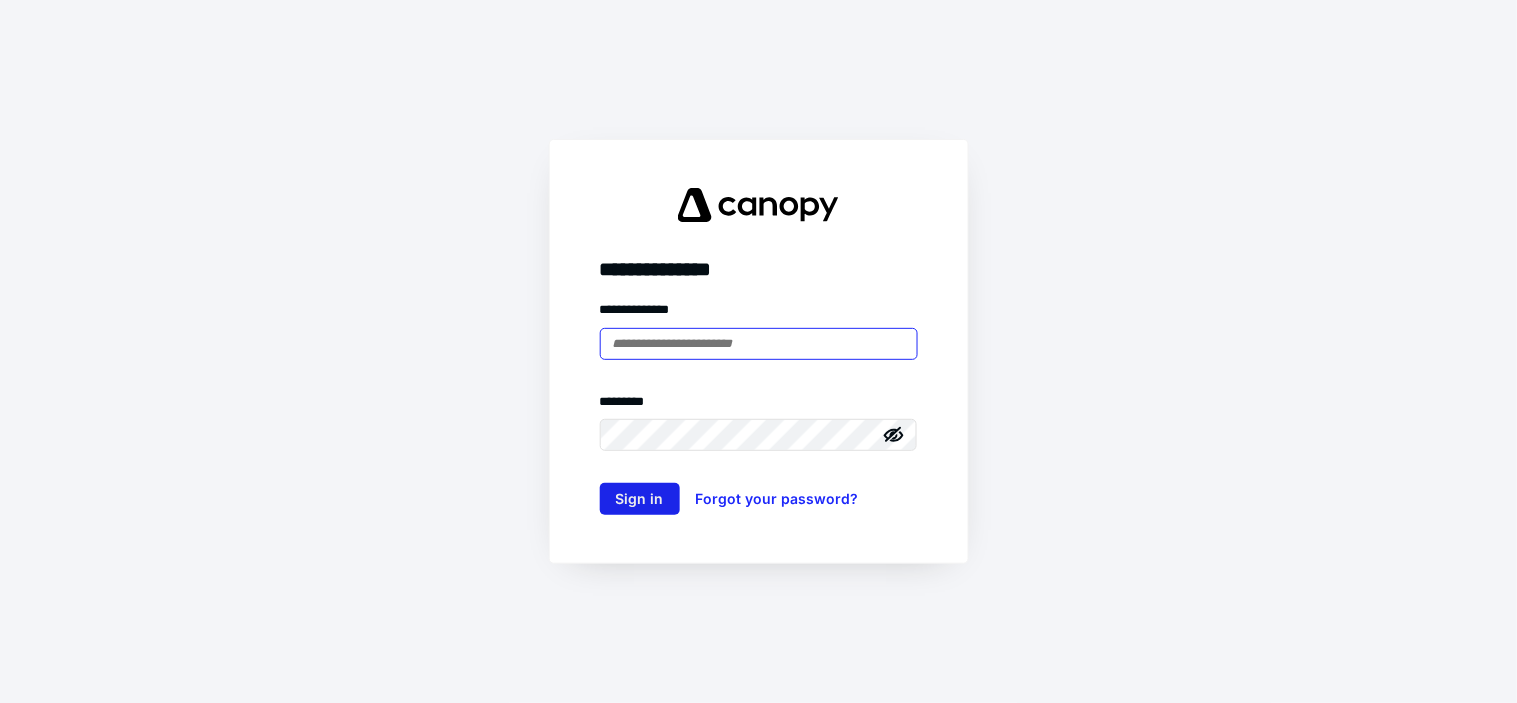 type on "**********" 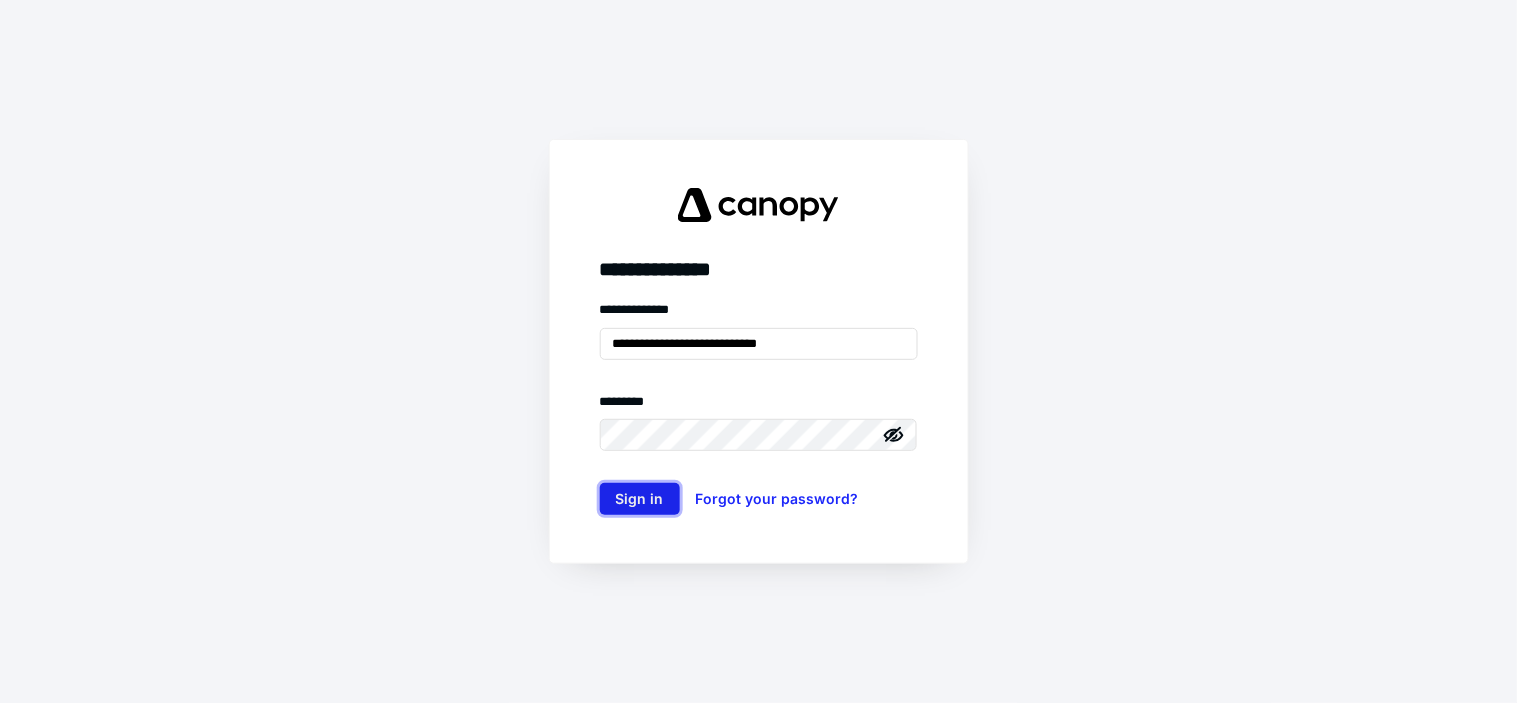 click on "Sign in" at bounding box center [640, 499] 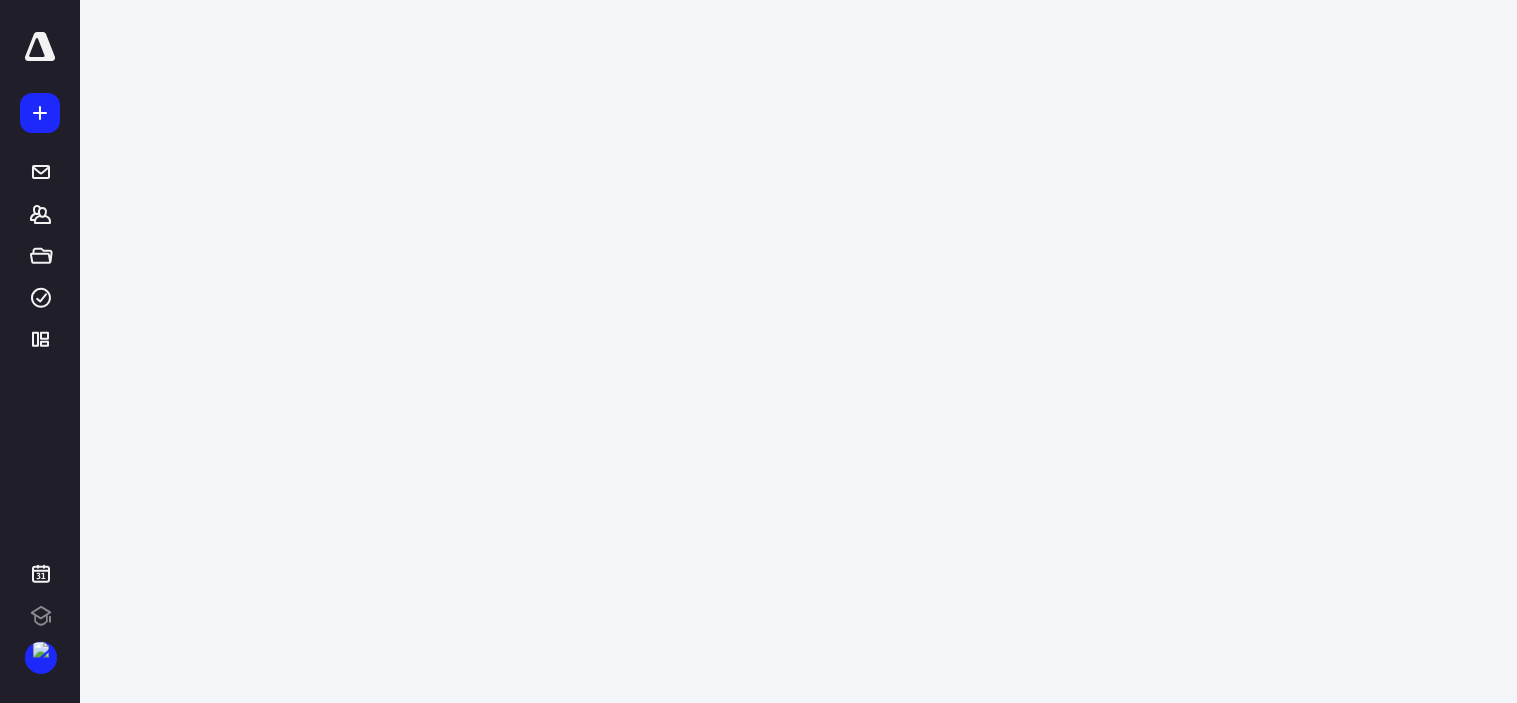 click at bounding box center [0, 0] 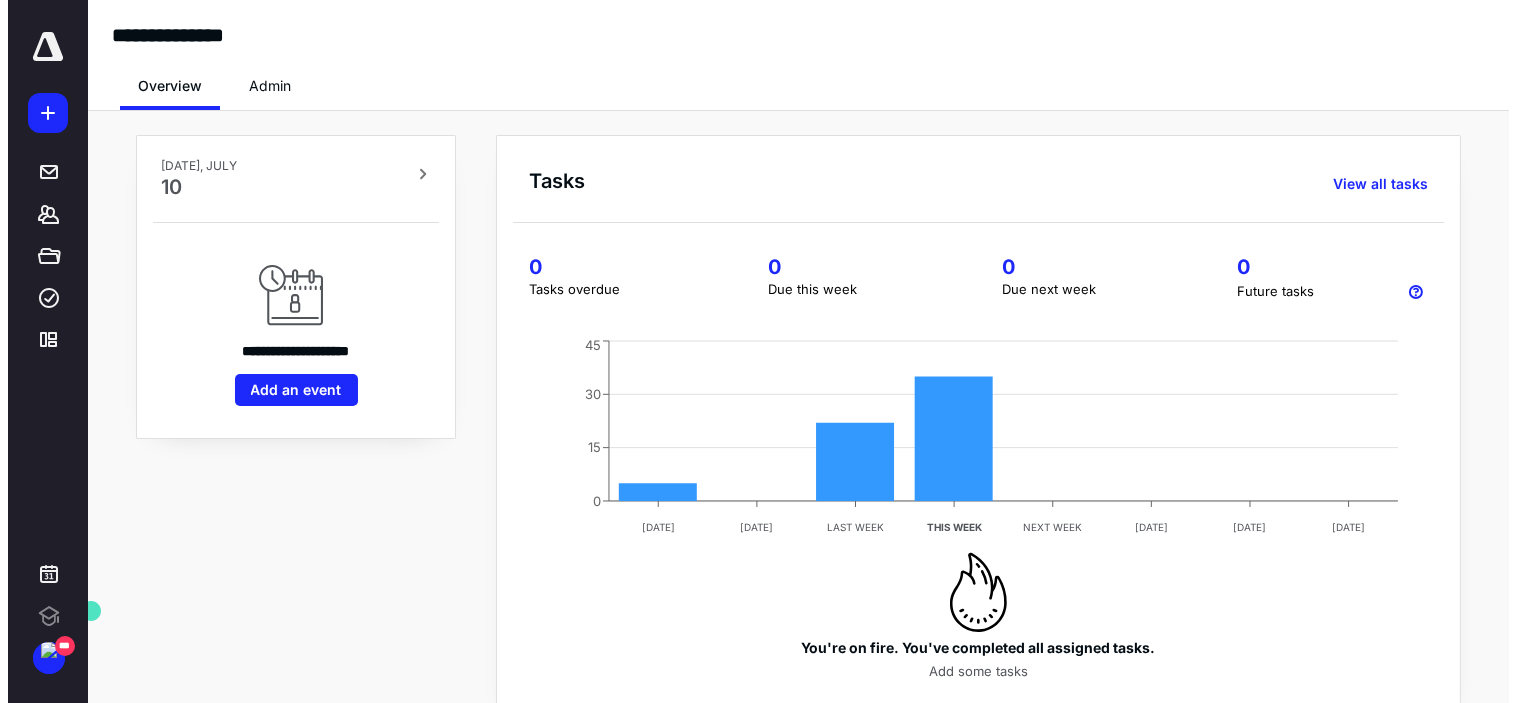 scroll, scrollTop: 0, scrollLeft: 0, axis: both 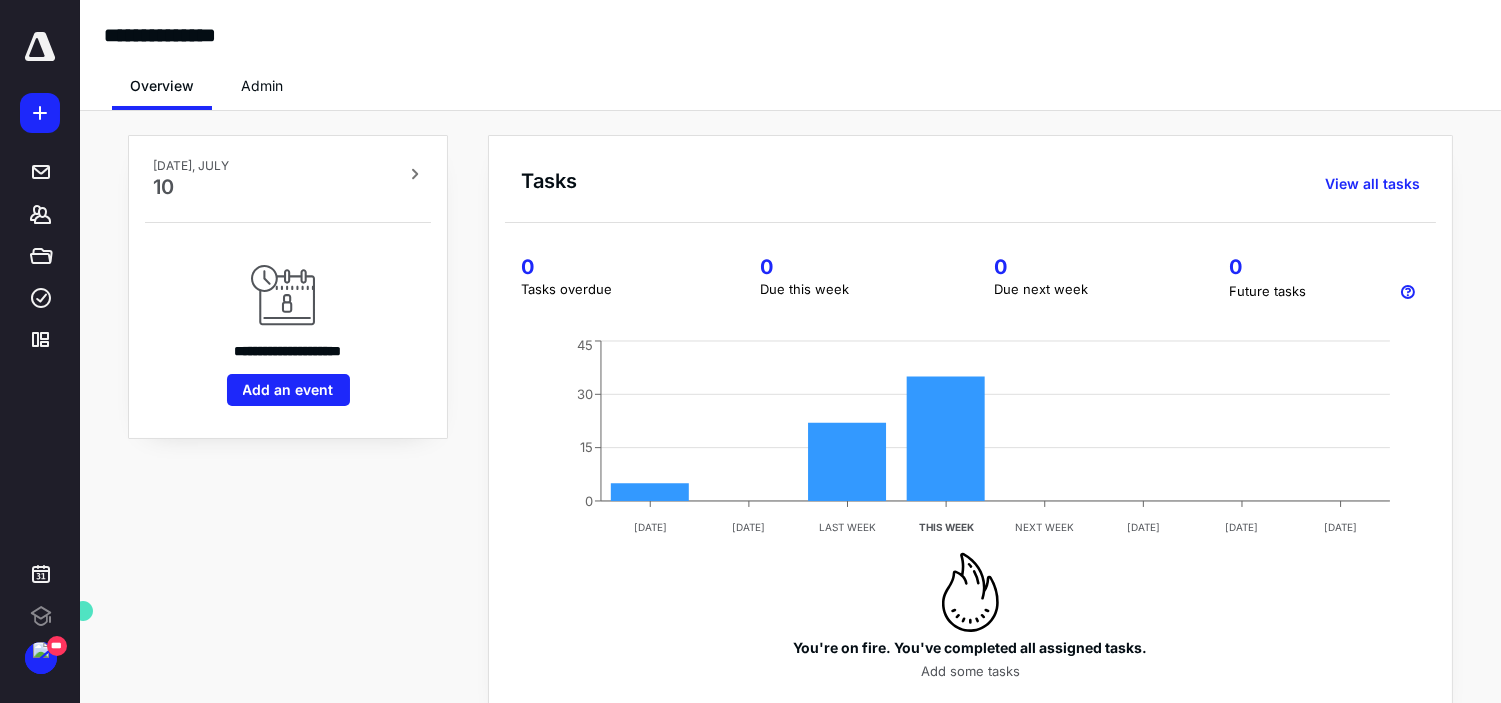 click at bounding box center (0, 0) 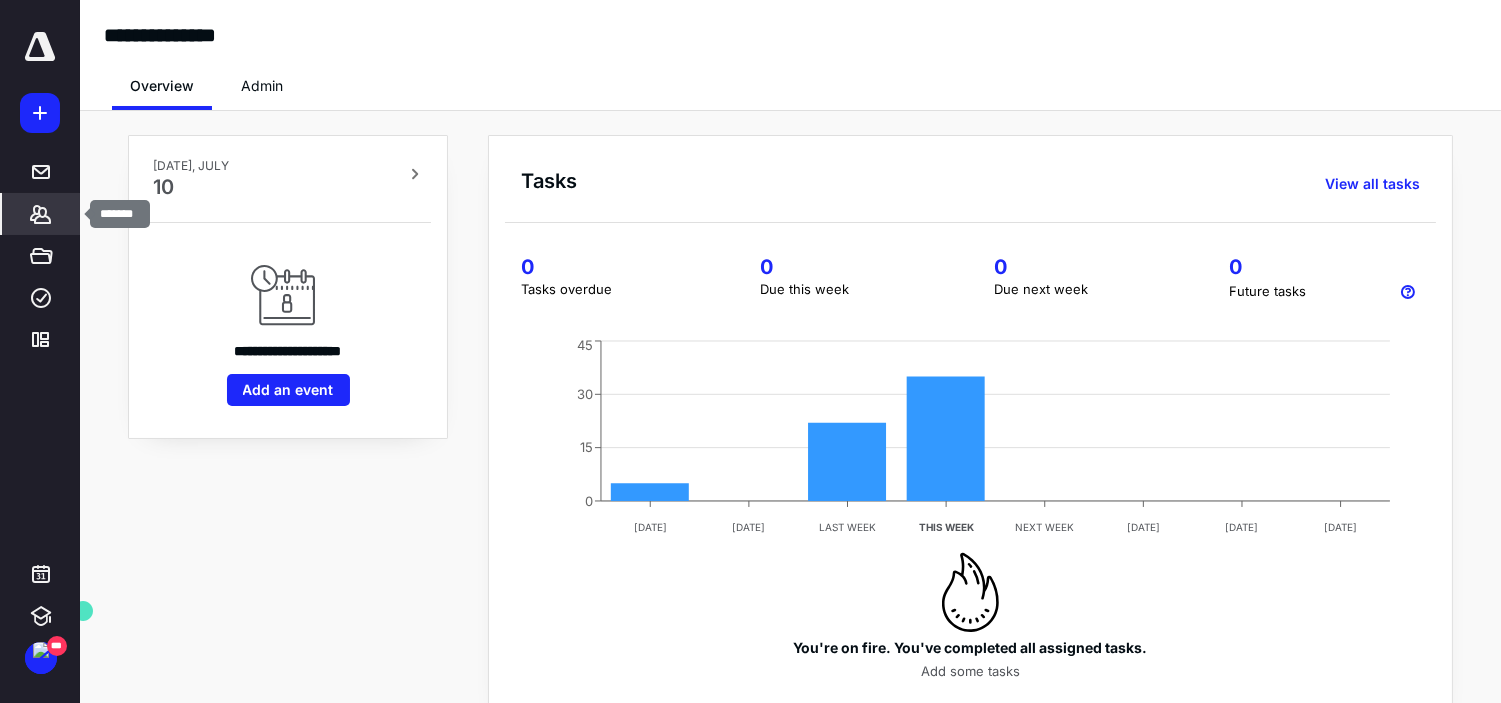 click 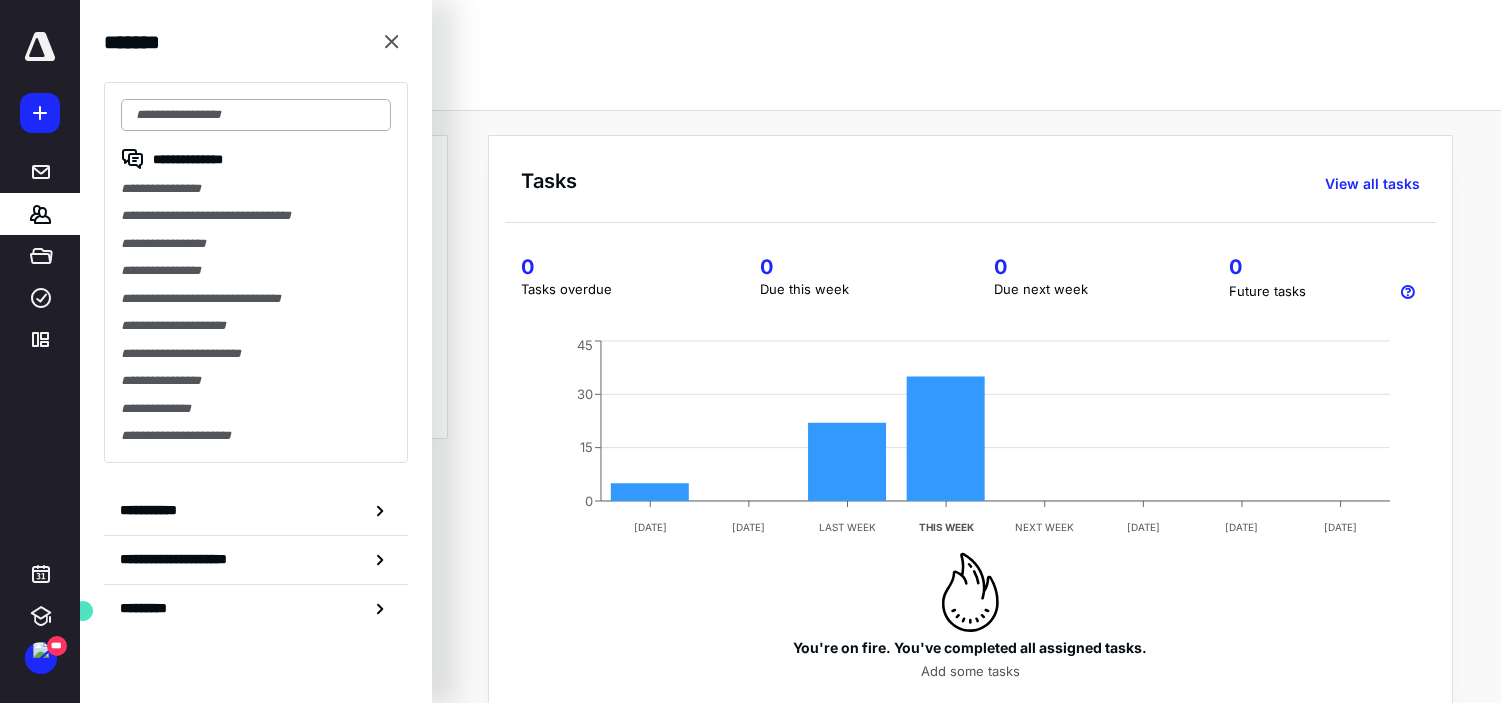 click at bounding box center (256, 115) 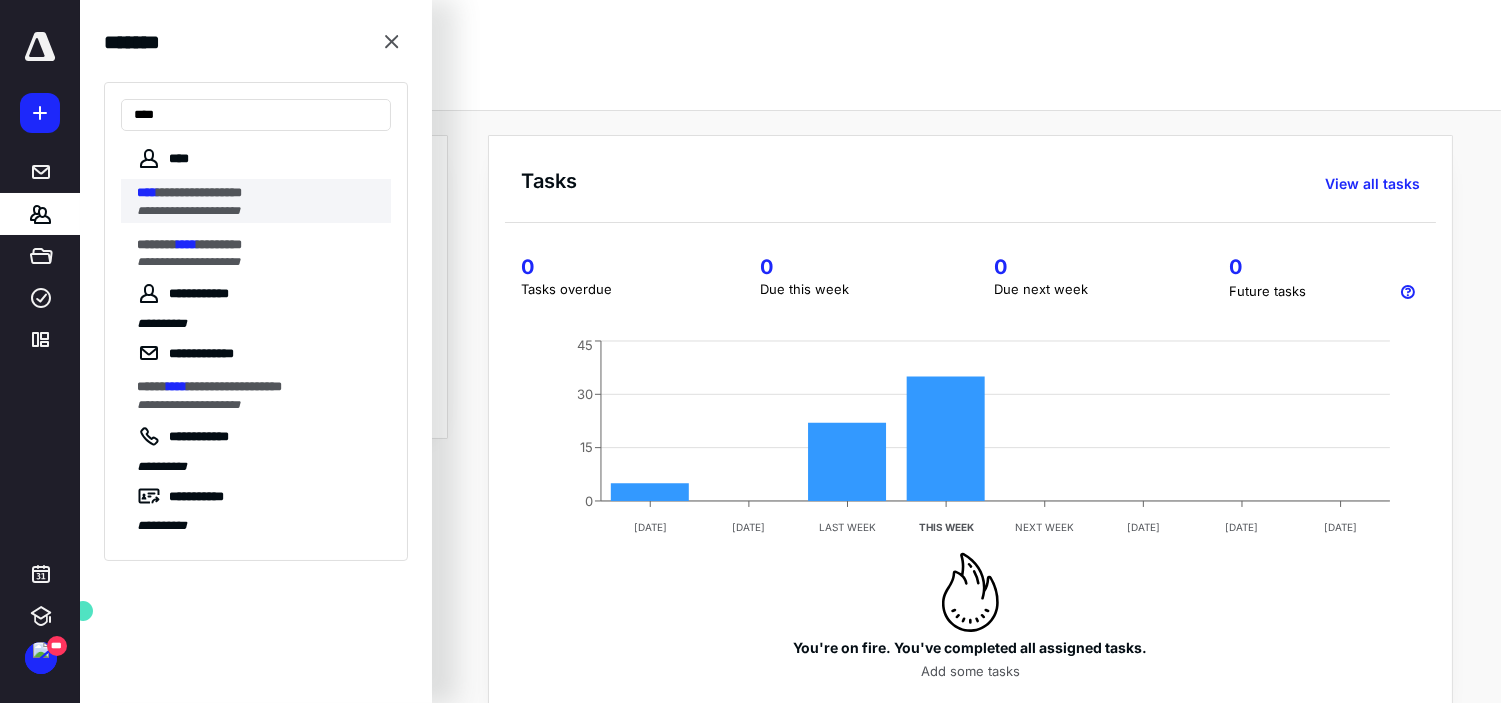 type on "****" 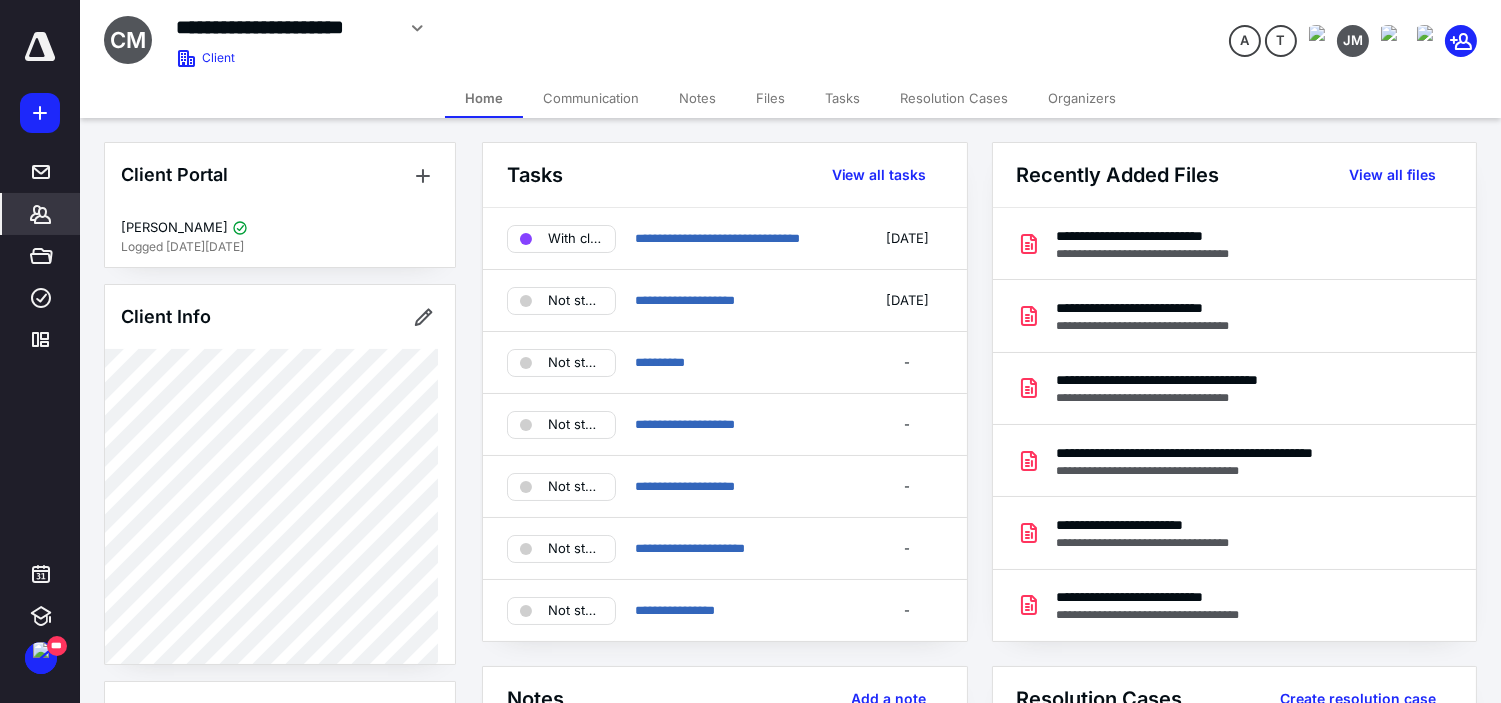 click on "Files" at bounding box center [770, 98] 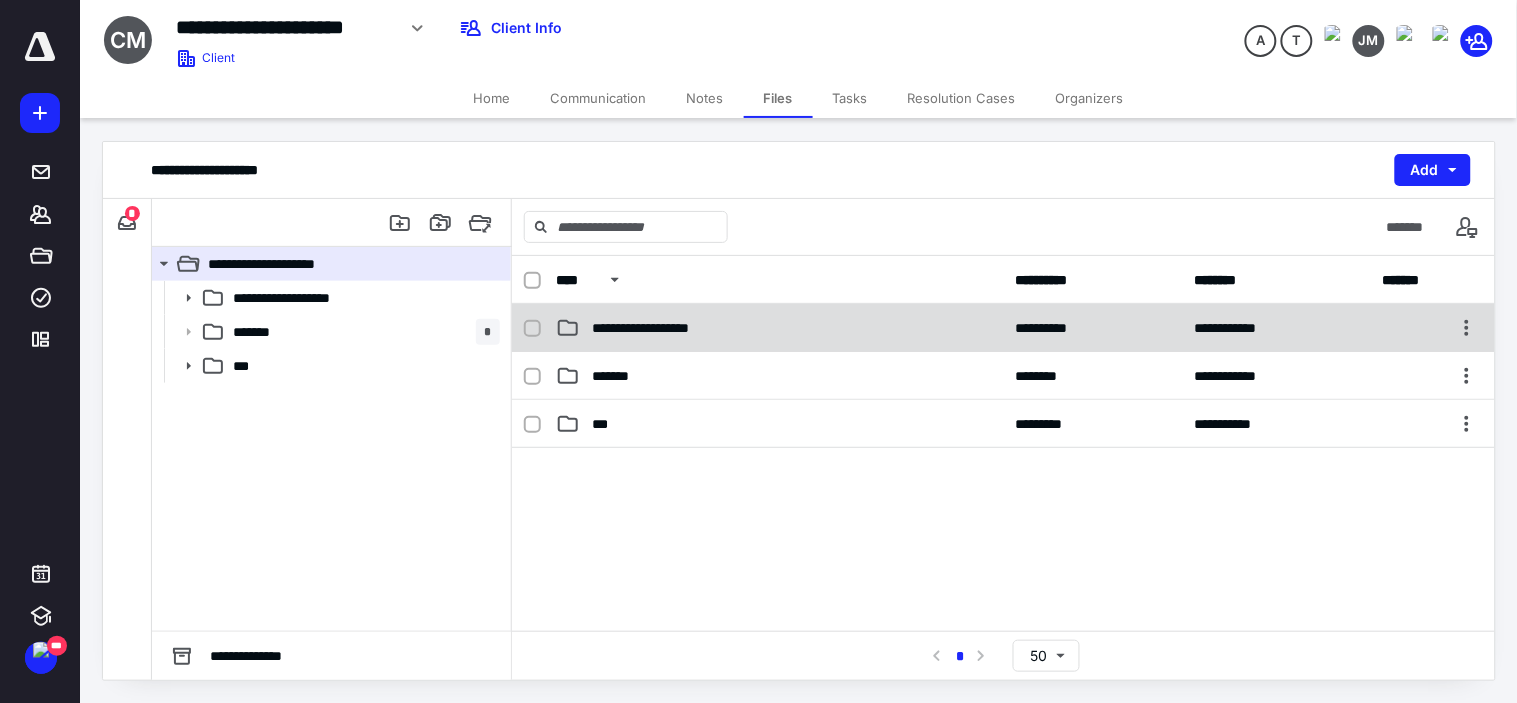 click on "**********" at bounding box center (664, 328) 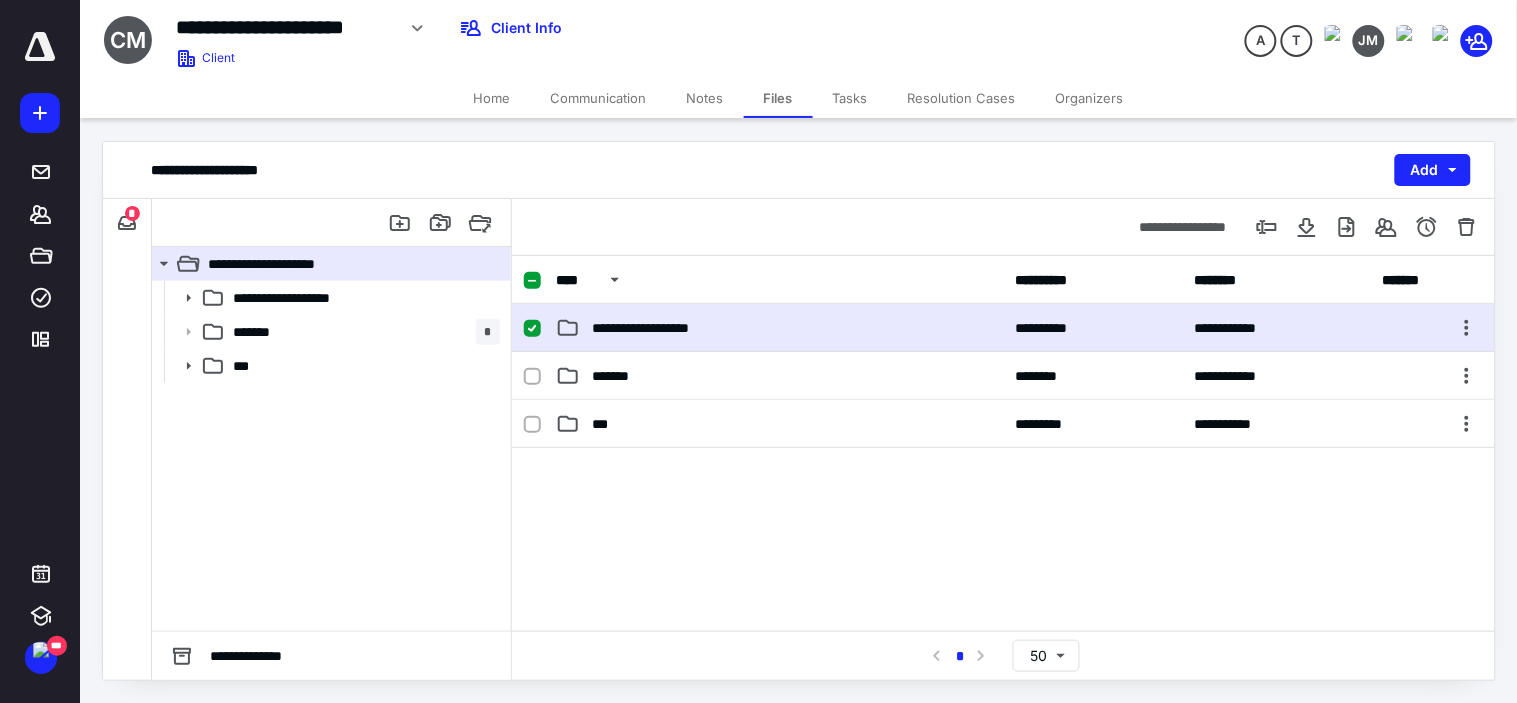 click on "**********" at bounding box center [664, 328] 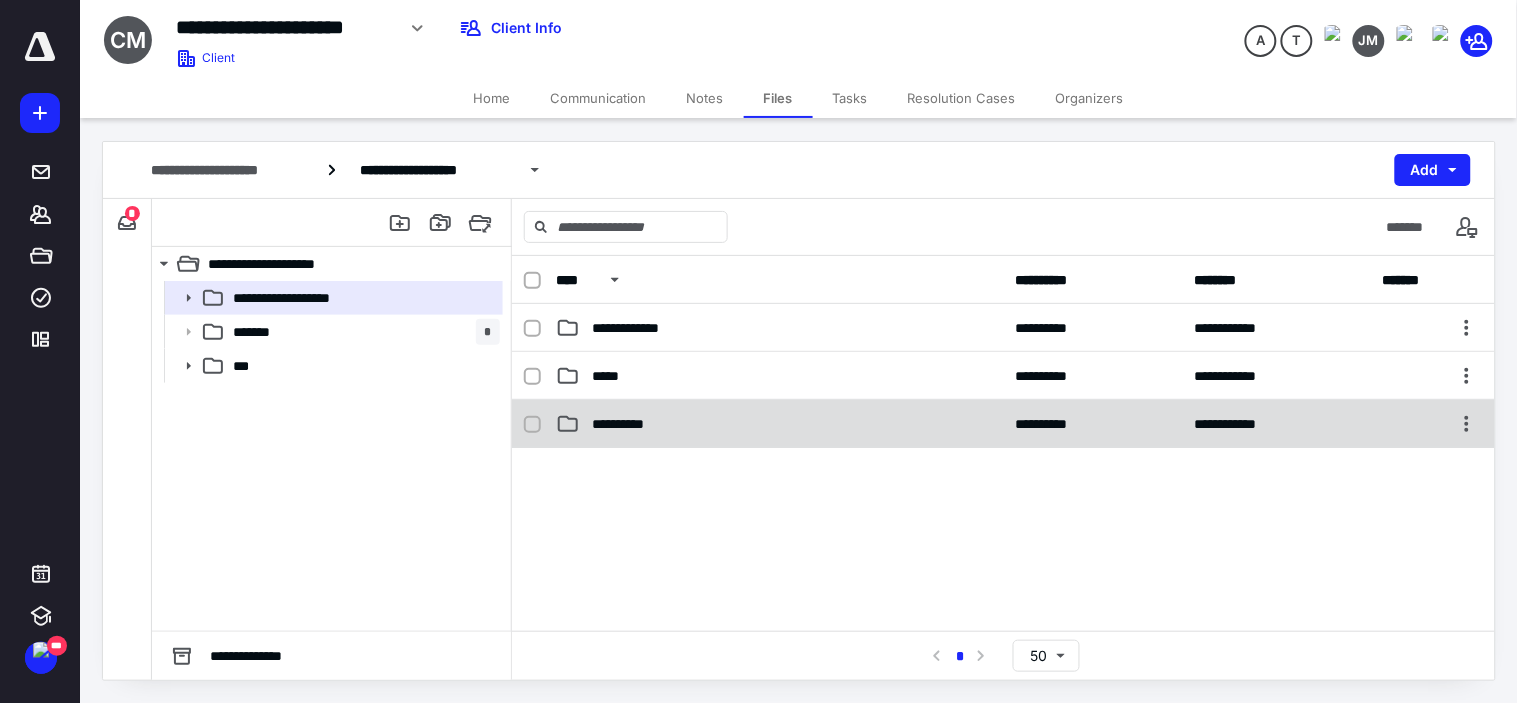 click on "**********" at bounding box center [779, 424] 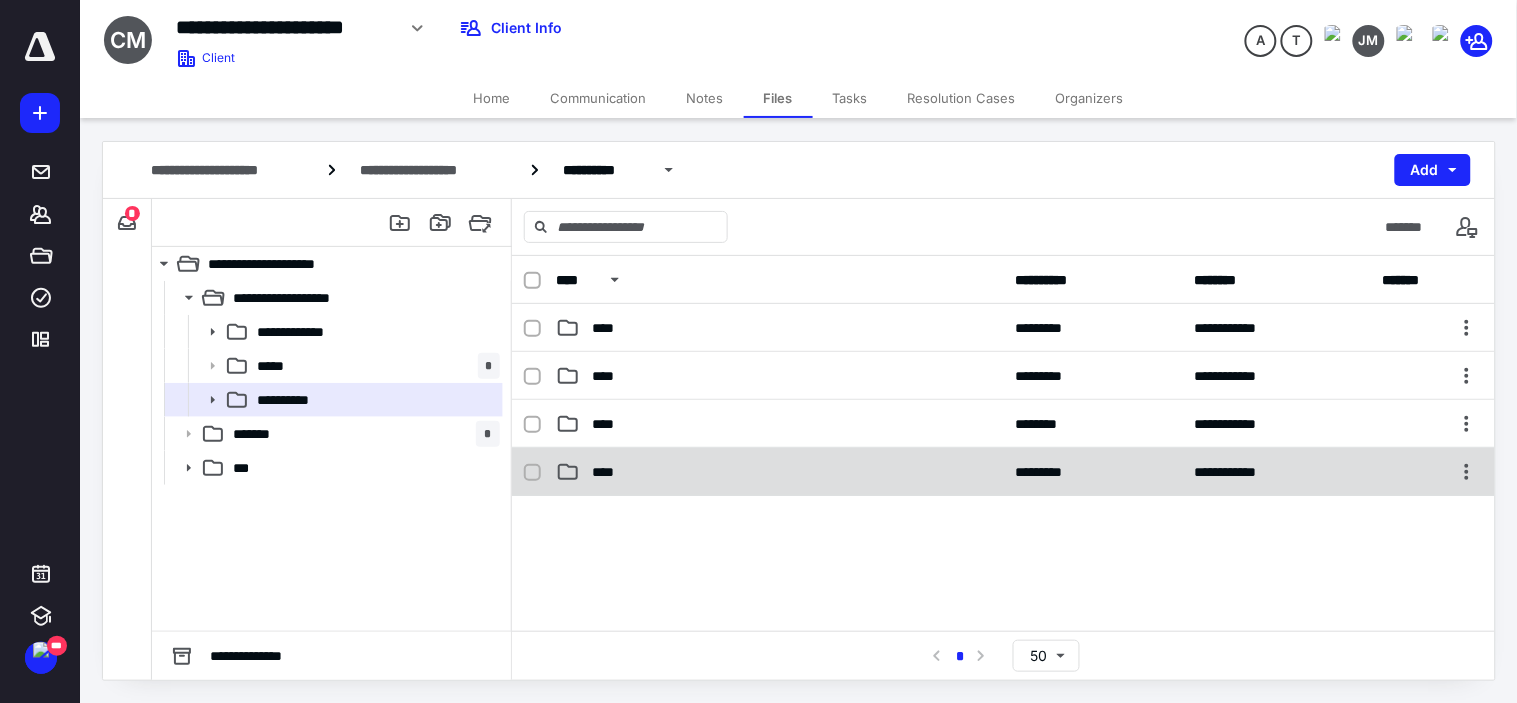click on "****" at bounding box center [779, 472] 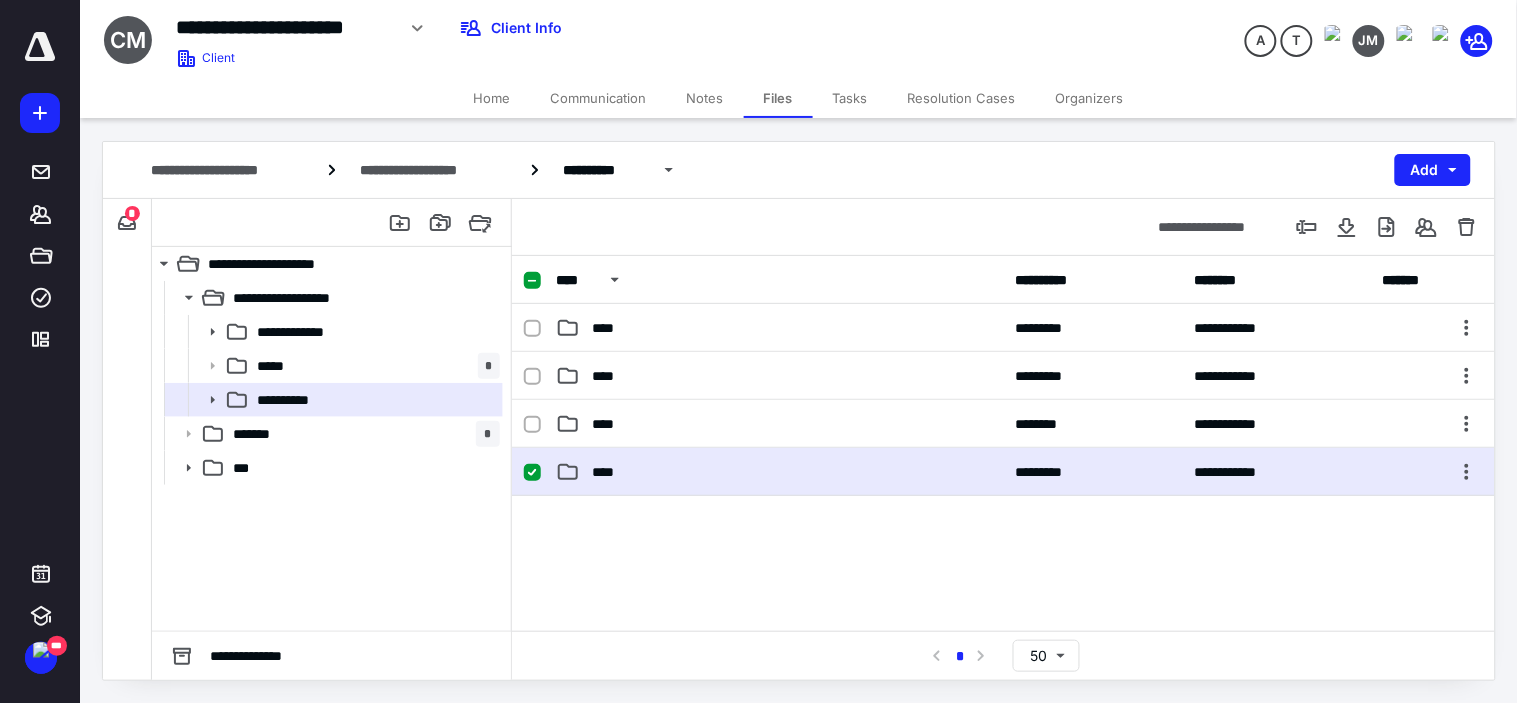 click on "****" at bounding box center [779, 472] 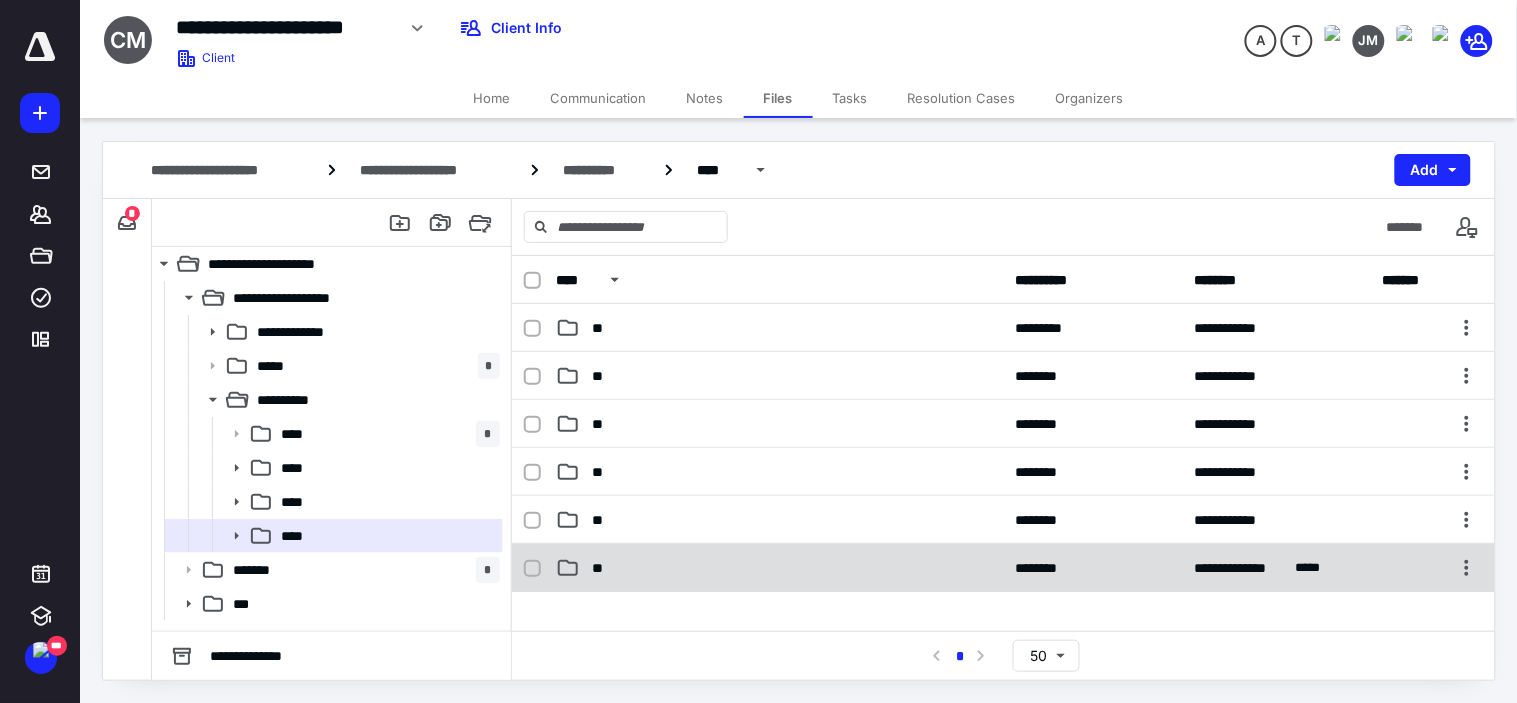 click on "**" at bounding box center (779, 568) 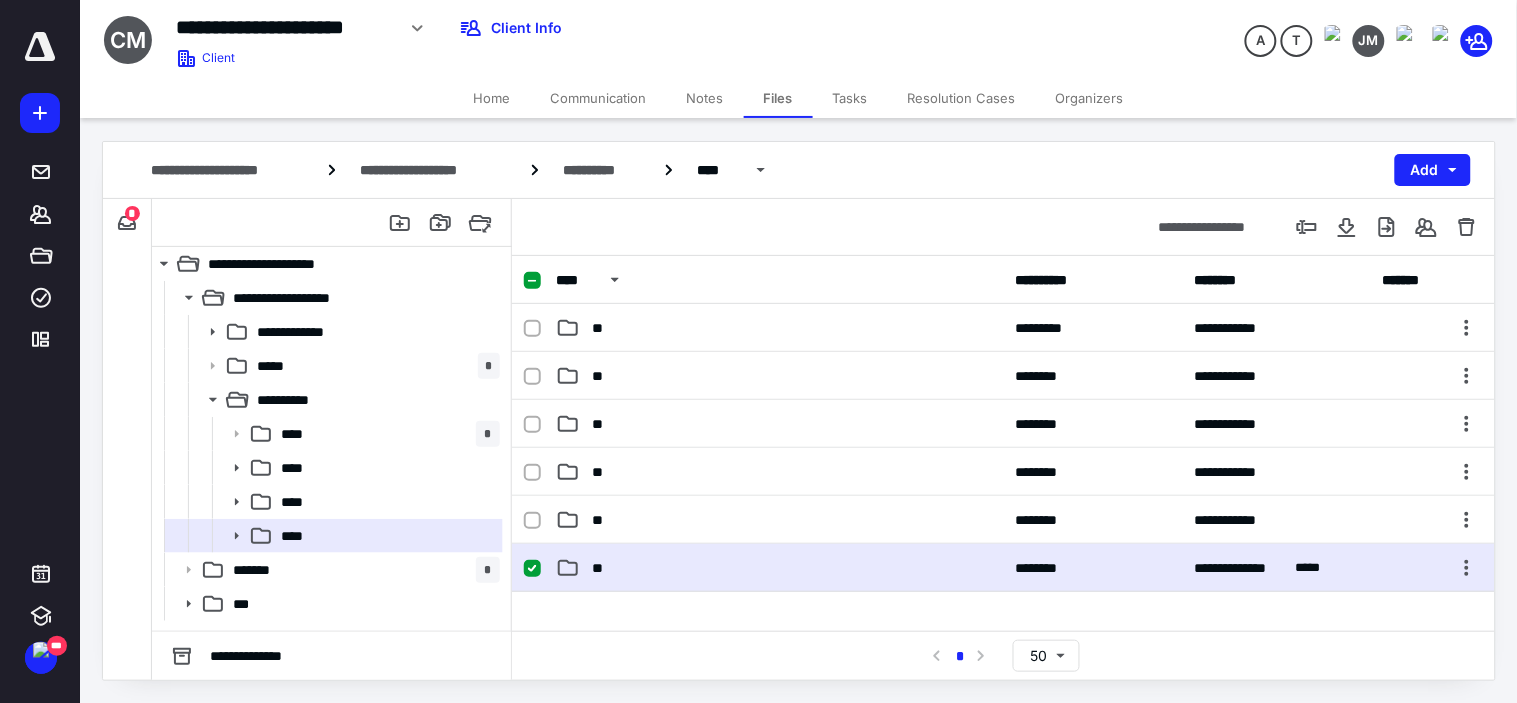 click on "**" at bounding box center (779, 568) 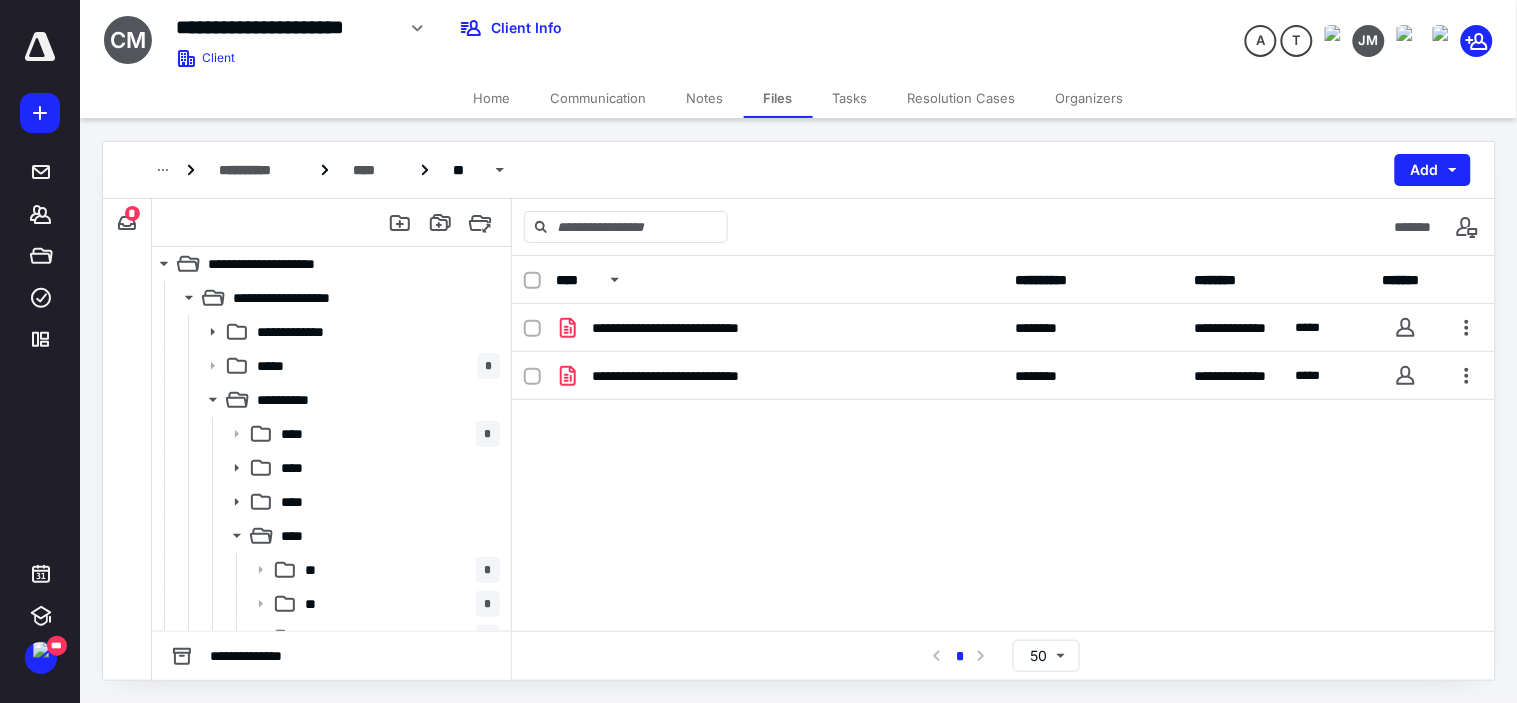 drag, startPoint x: 821, startPoint y: 462, endPoint x: 866, endPoint y: 432, distance: 54.08327 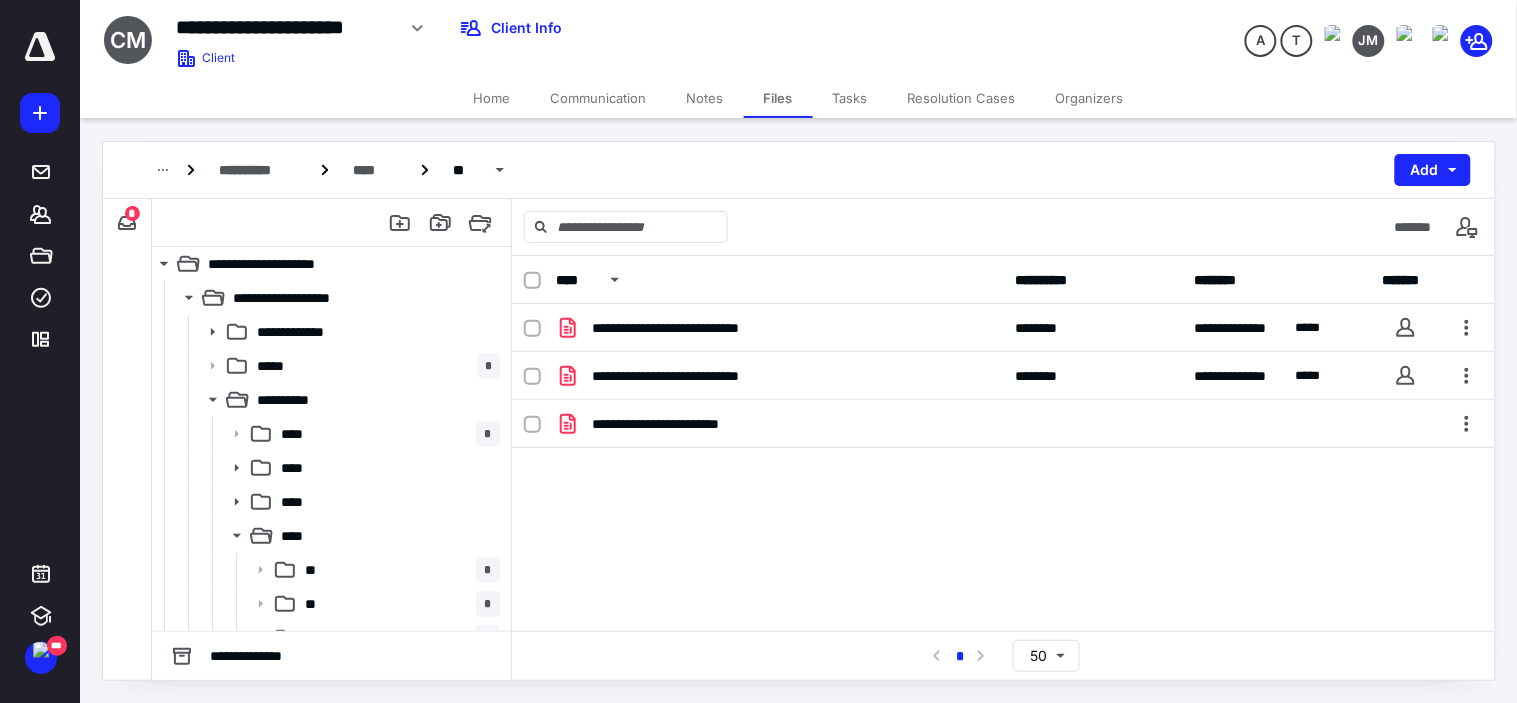 click on "**********" at bounding box center (1003, 454) 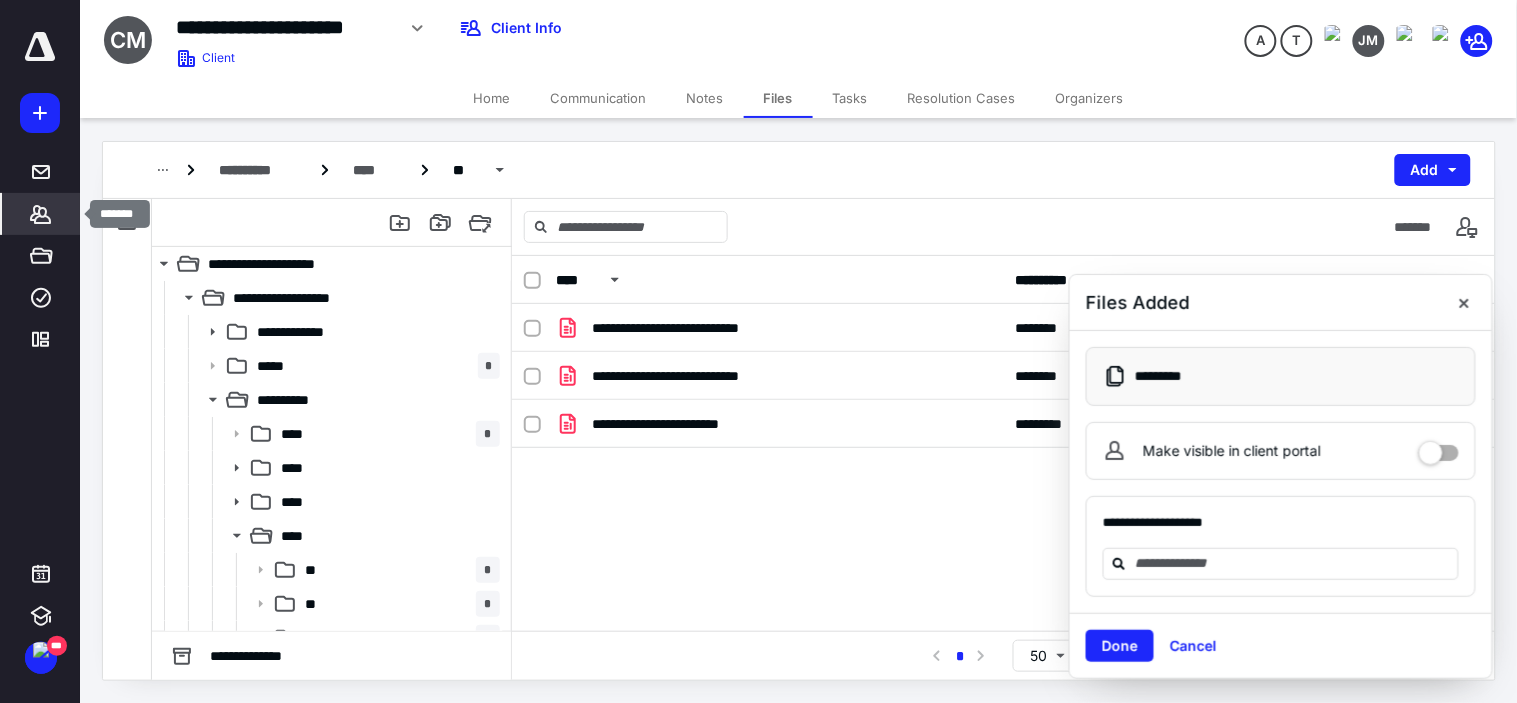 click 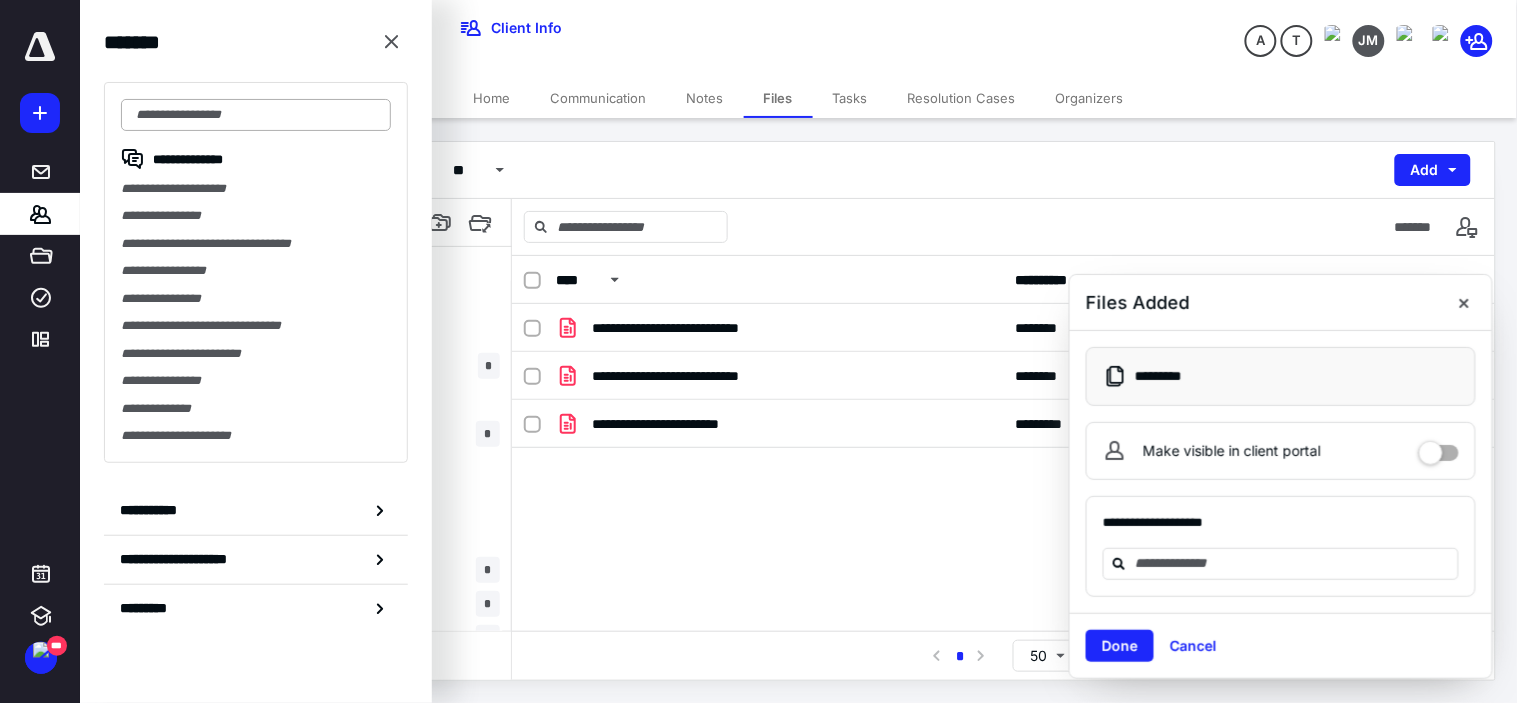 click at bounding box center (256, 115) 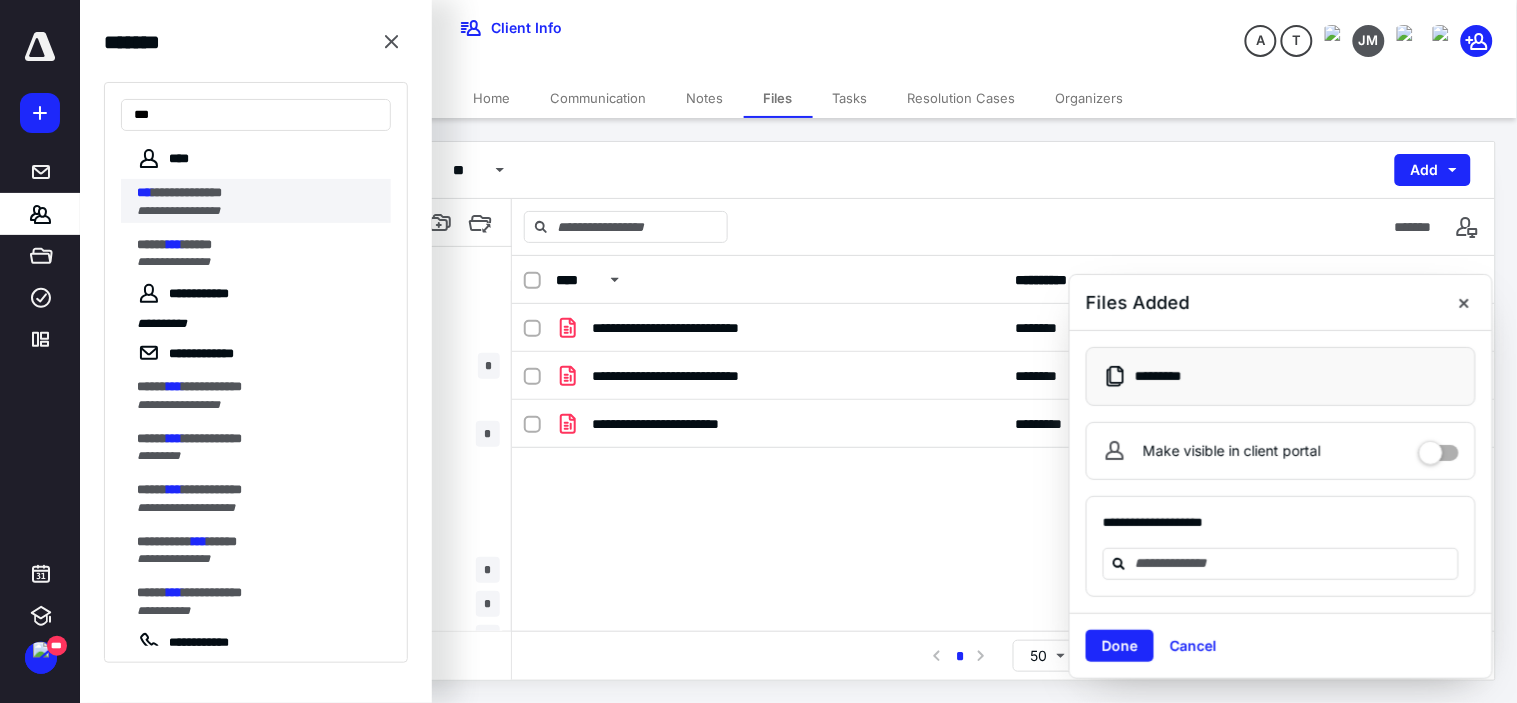 type on "***" 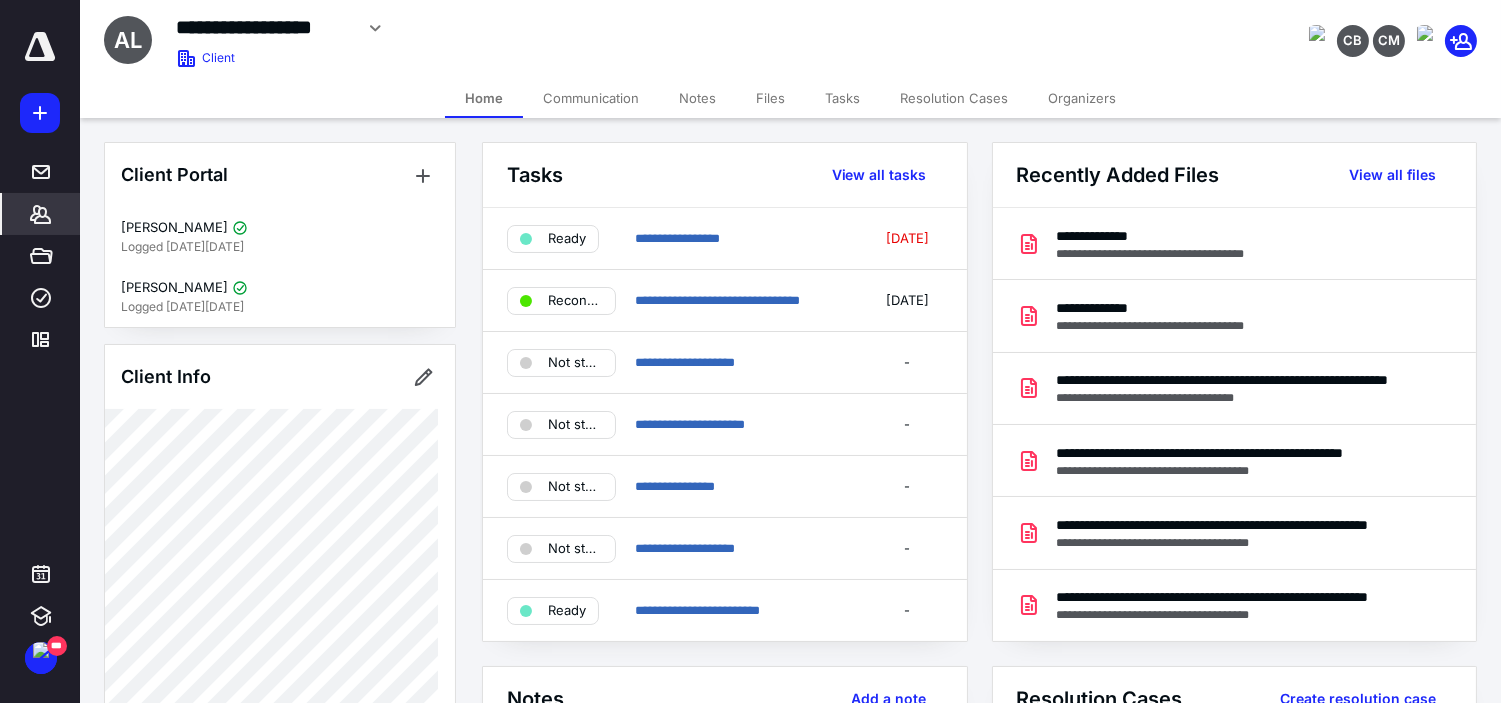 click on "Files" at bounding box center (770, 98) 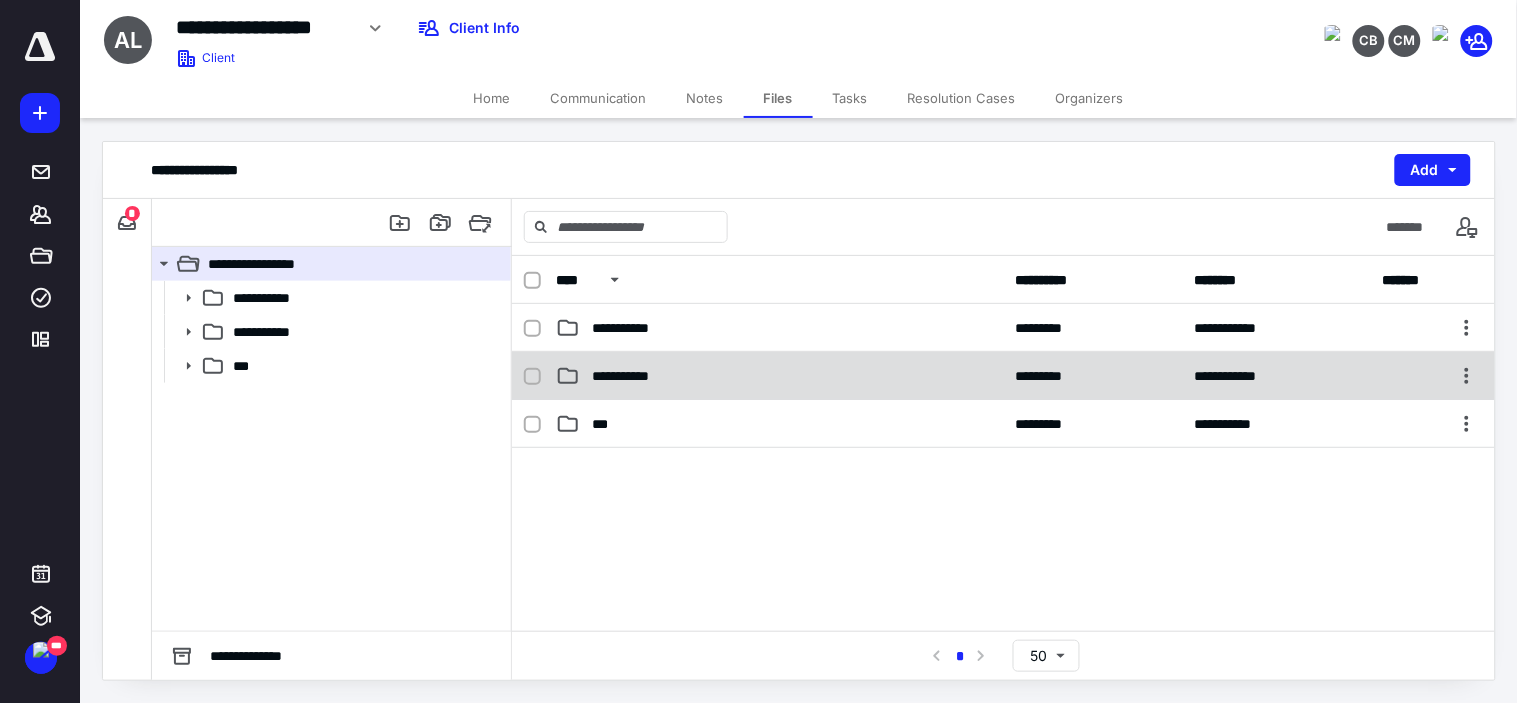 click on "**********" at bounding box center (1003, 376) 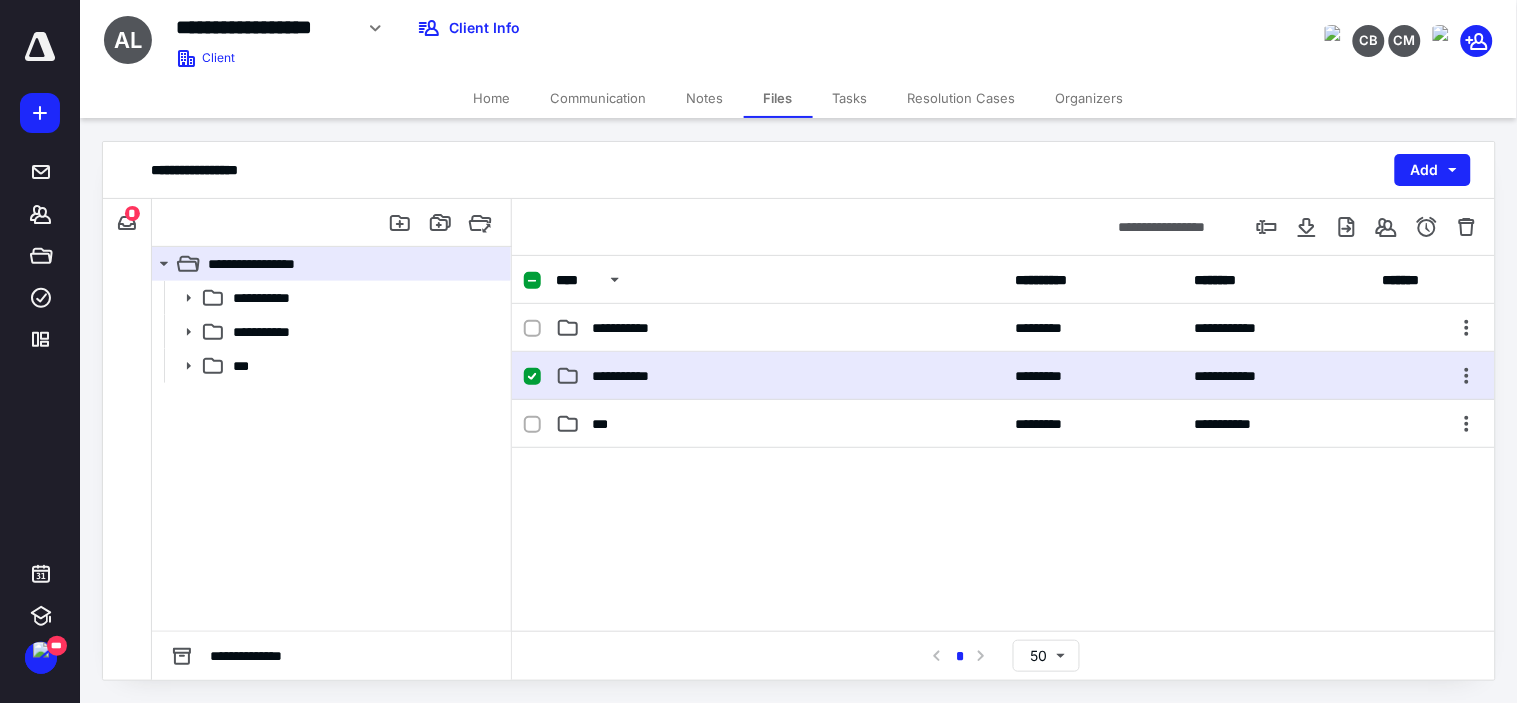 click on "**********" at bounding box center [1003, 376] 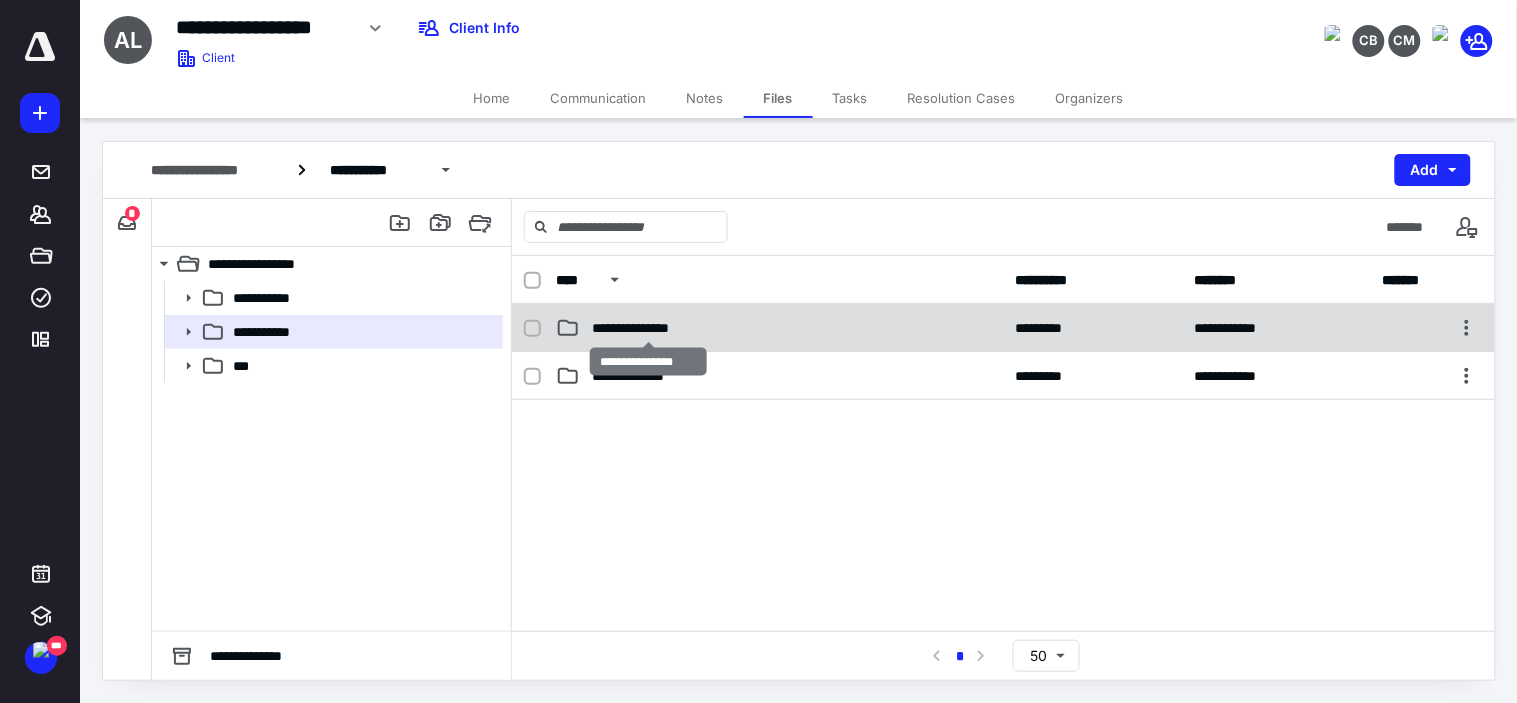 click on "**********" at bounding box center [648, 328] 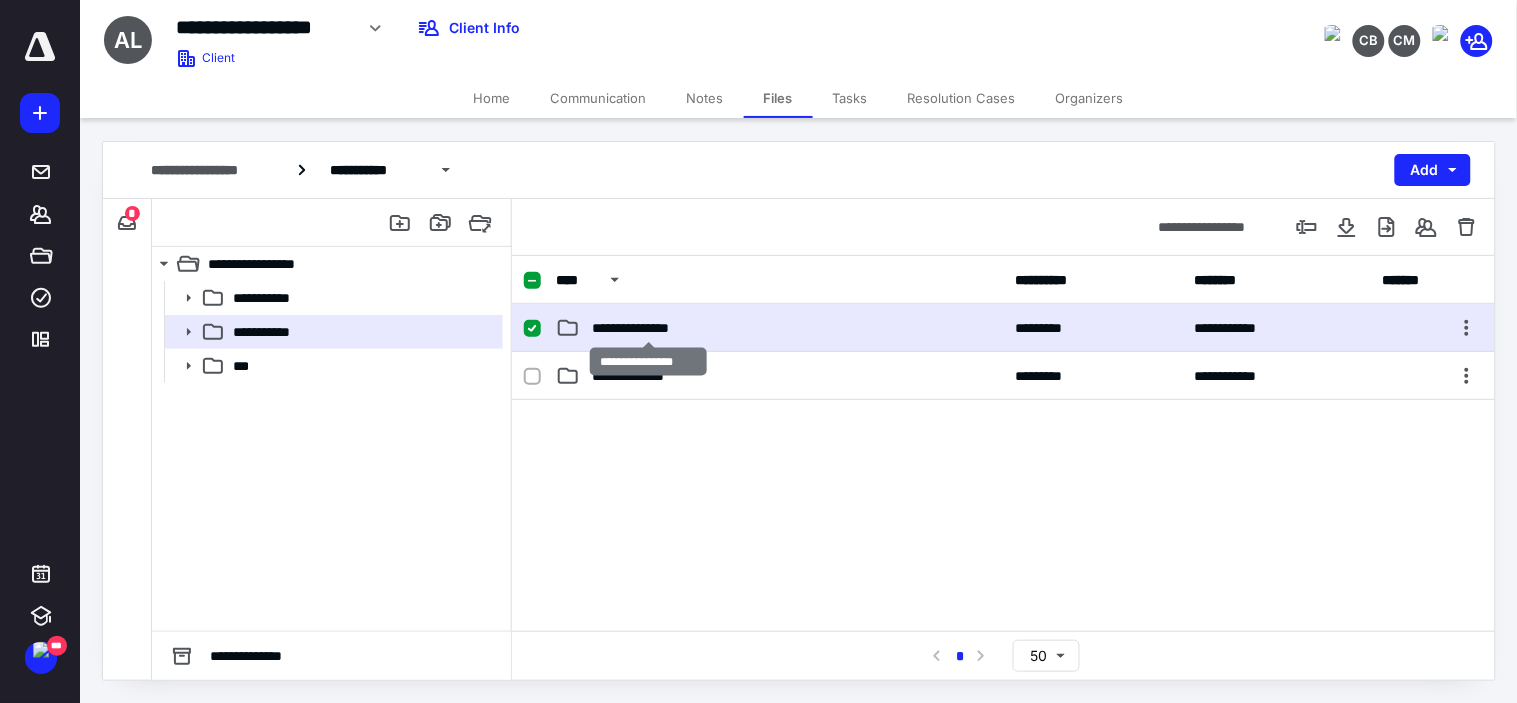 click on "**********" at bounding box center (648, 328) 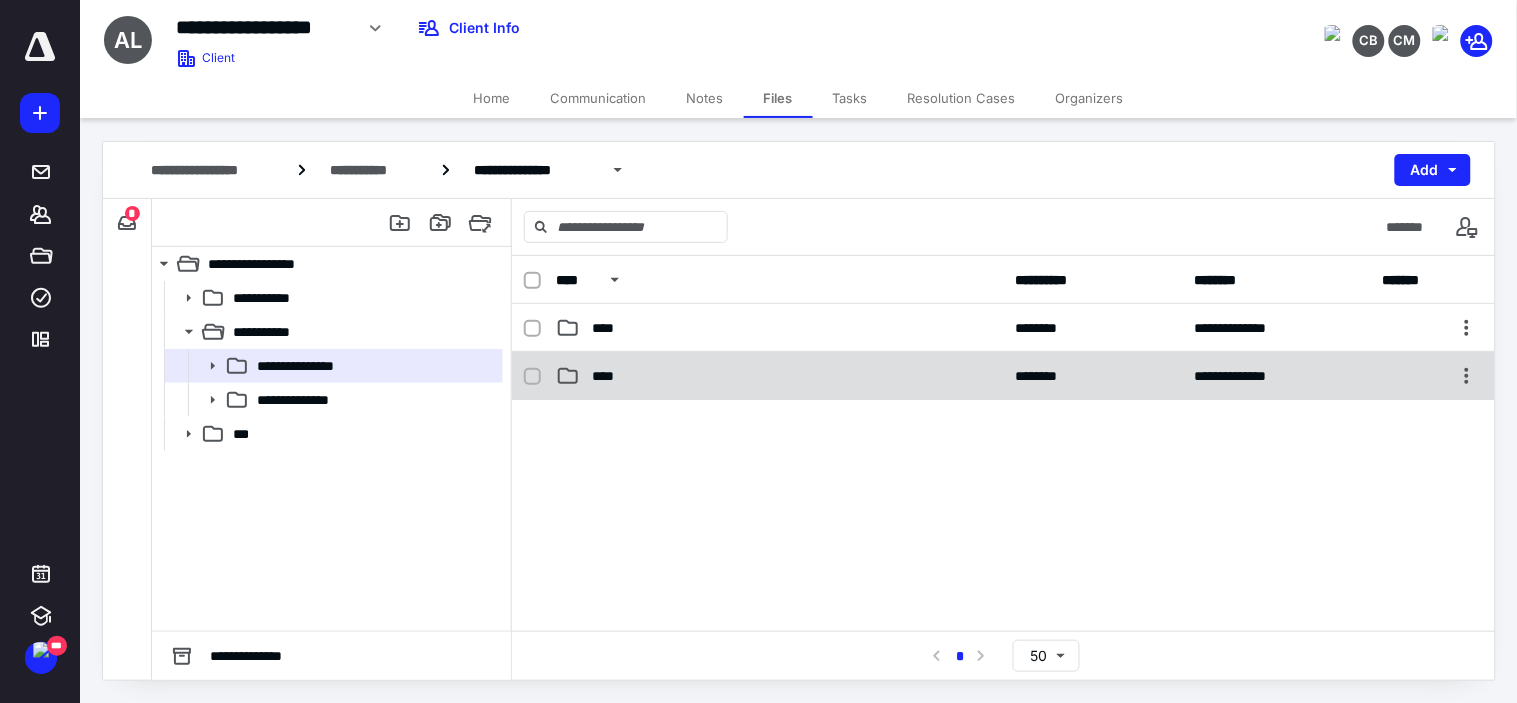 click on "****" at bounding box center [779, 376] 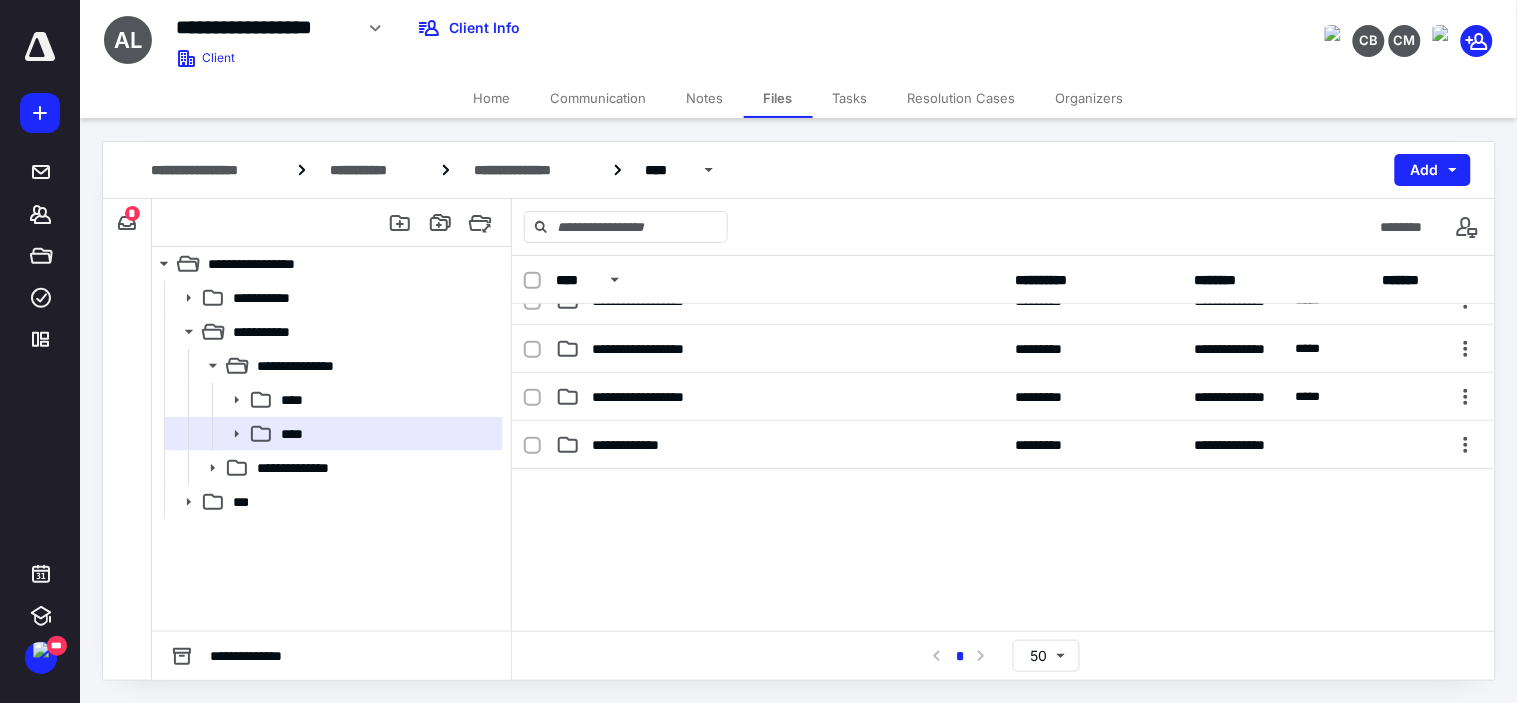 scroll, scrollTop: 444, scrollLeft: 0, axis: vertical 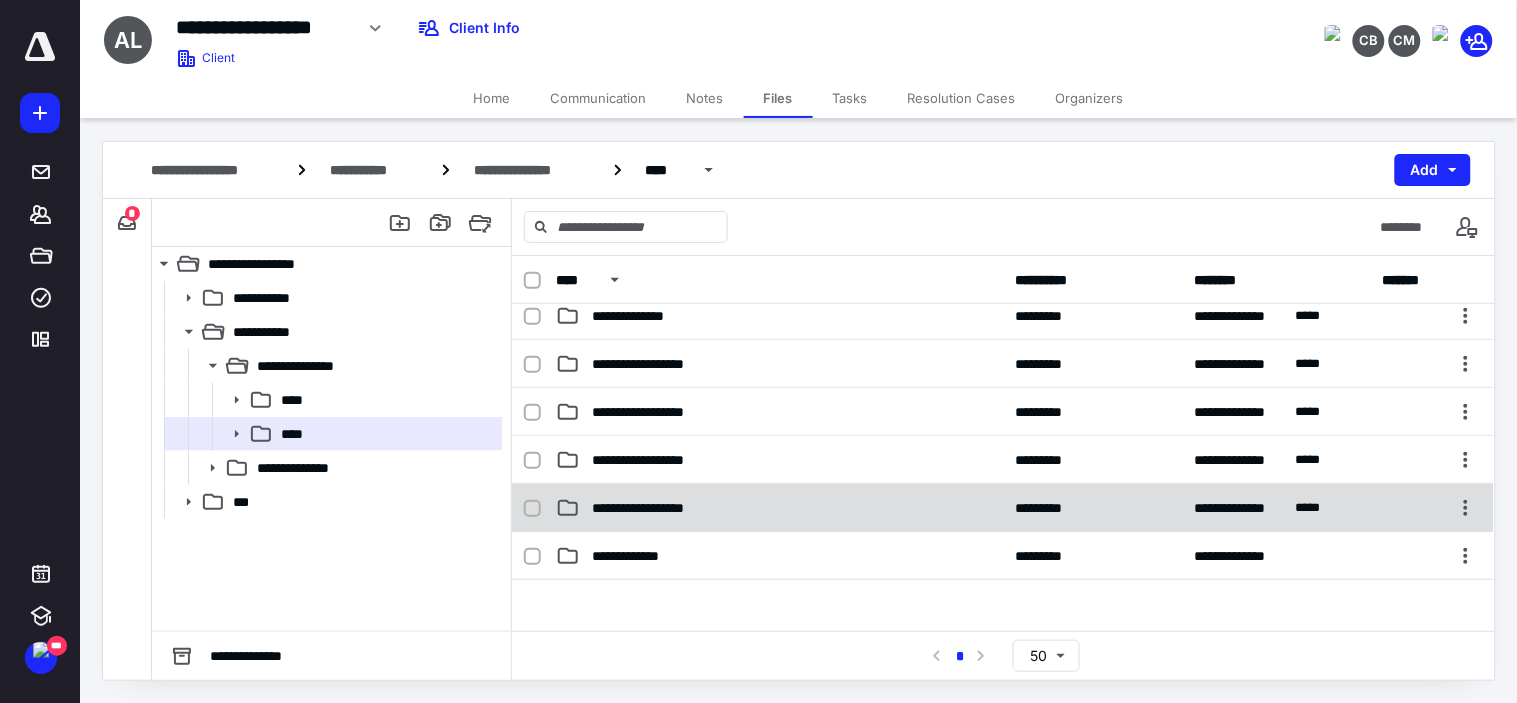 click on "**********" at bounding box center [1003, 508] 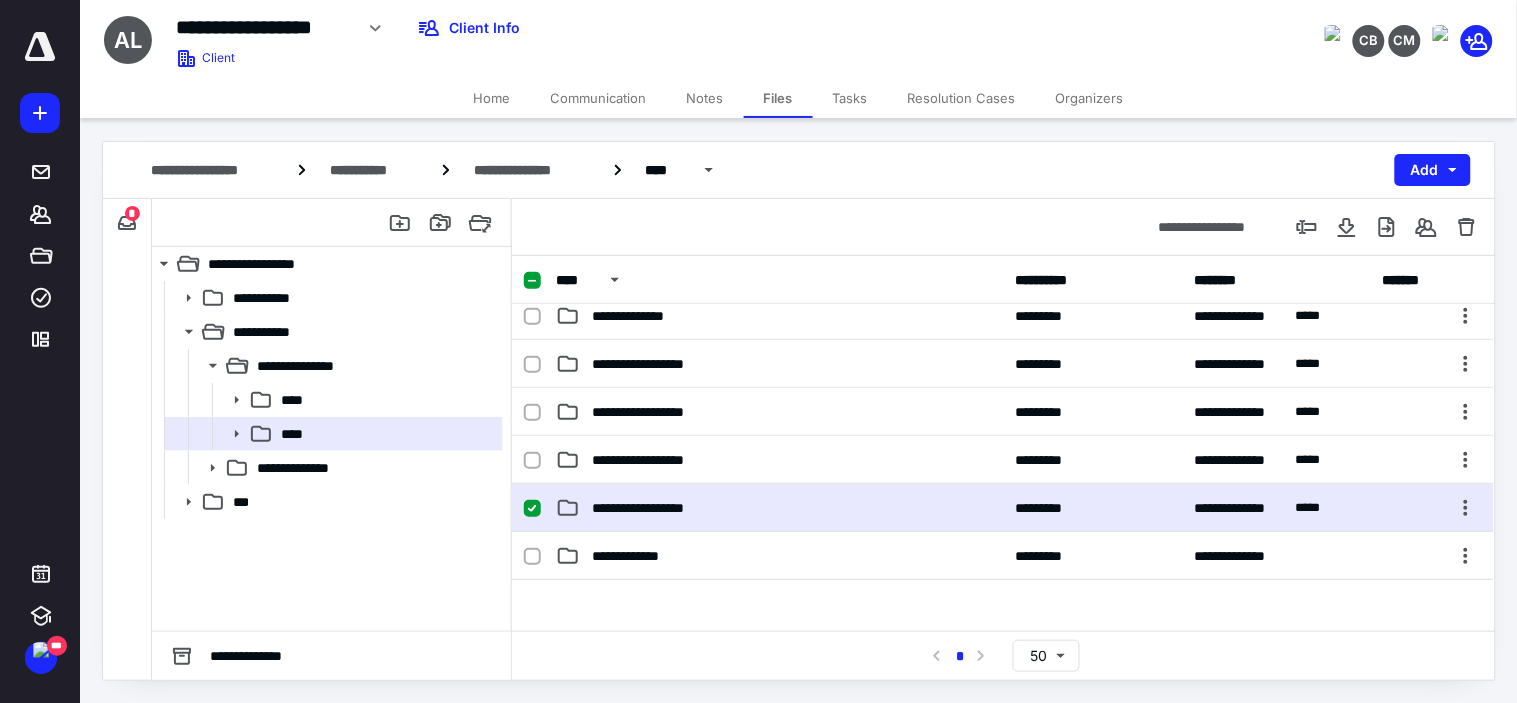 click on "**********" at bounding box center (779, 508) 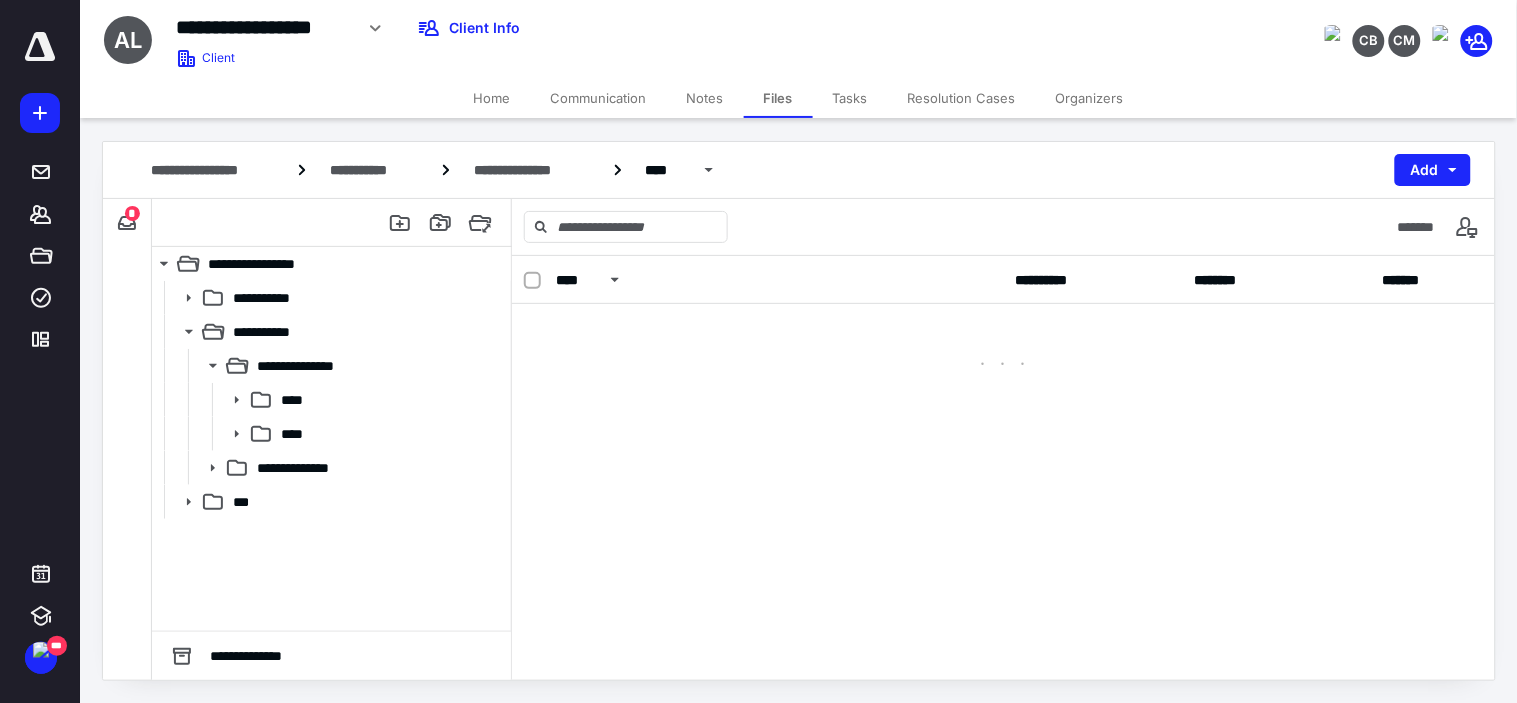 scroll, scrollTop: 0, scrollLeft: 0, axis: both 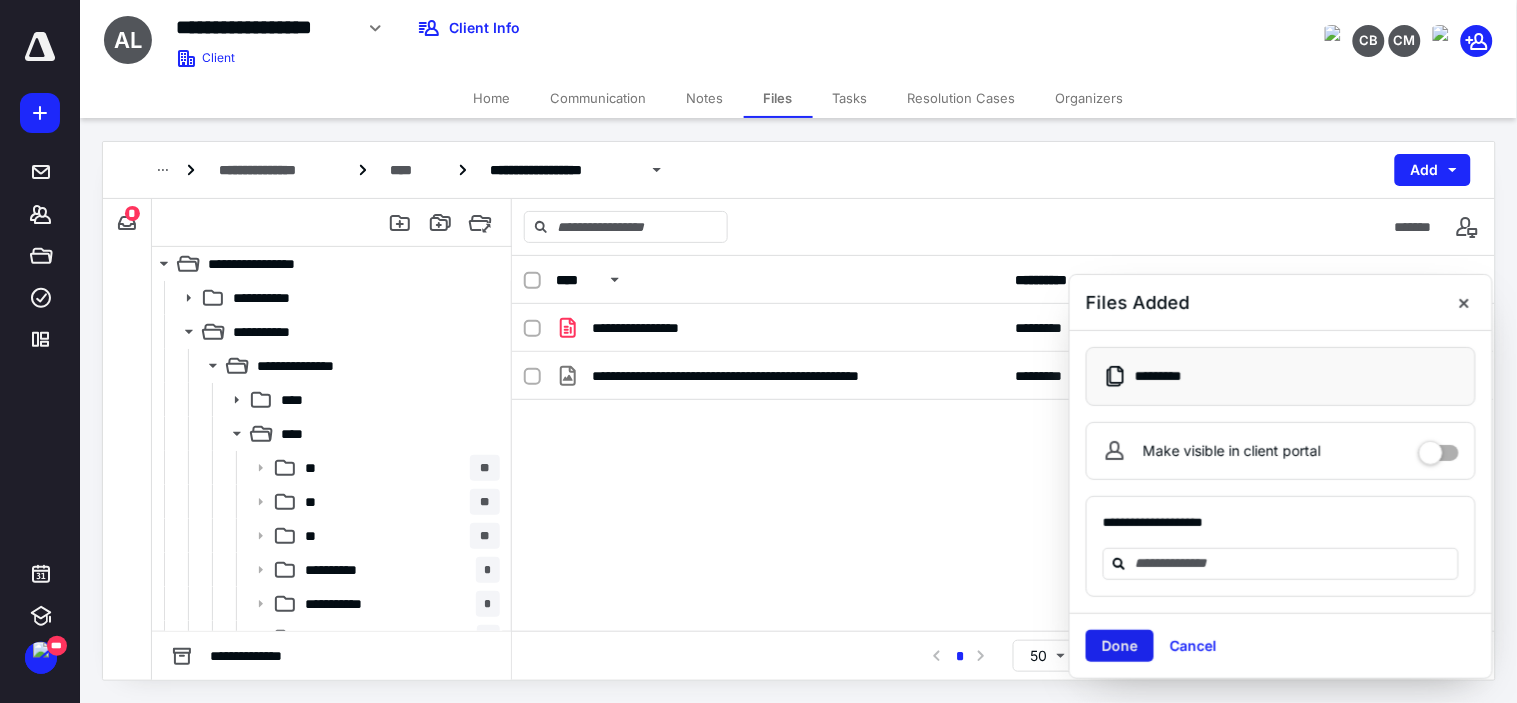 click on "Done" at bounding box center (1120, 646) 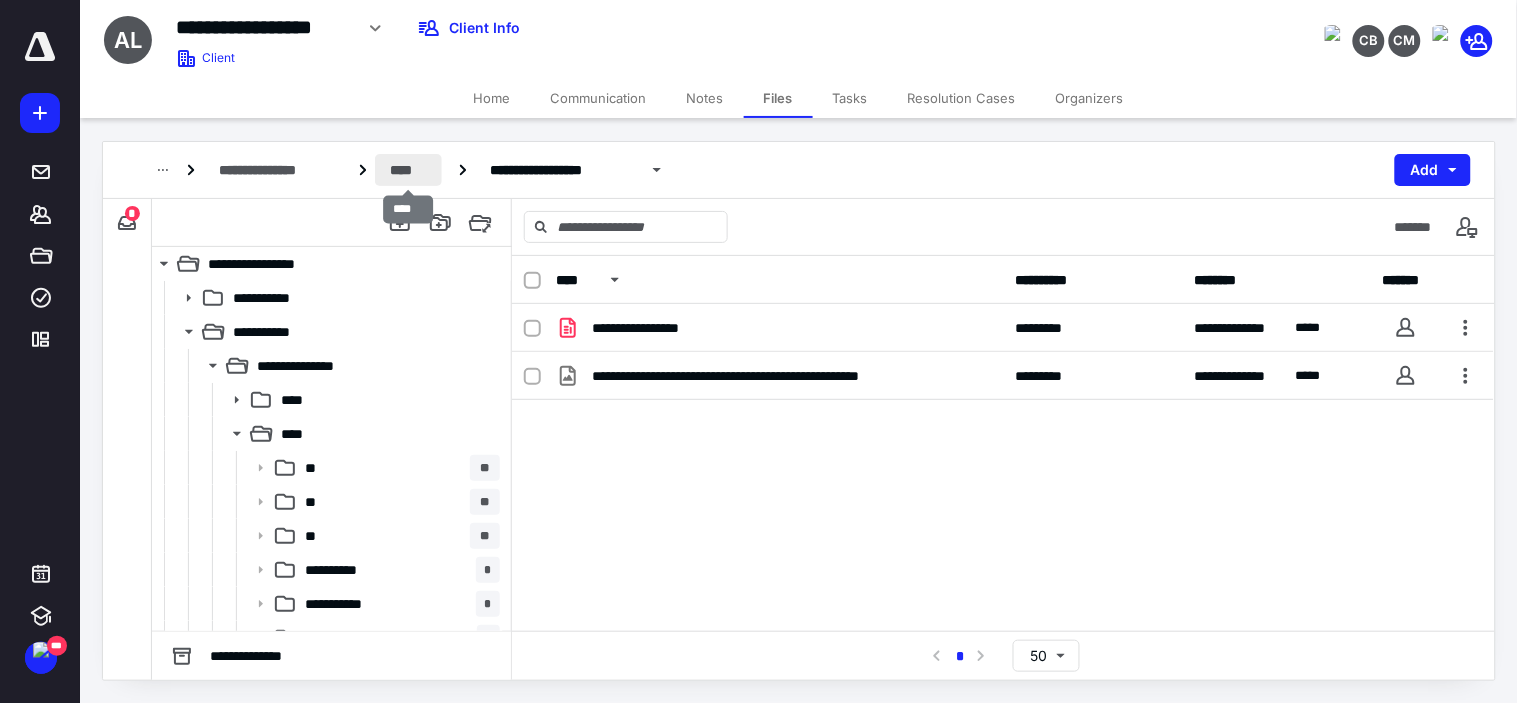 click on "****" at bounding box center [409, 170] 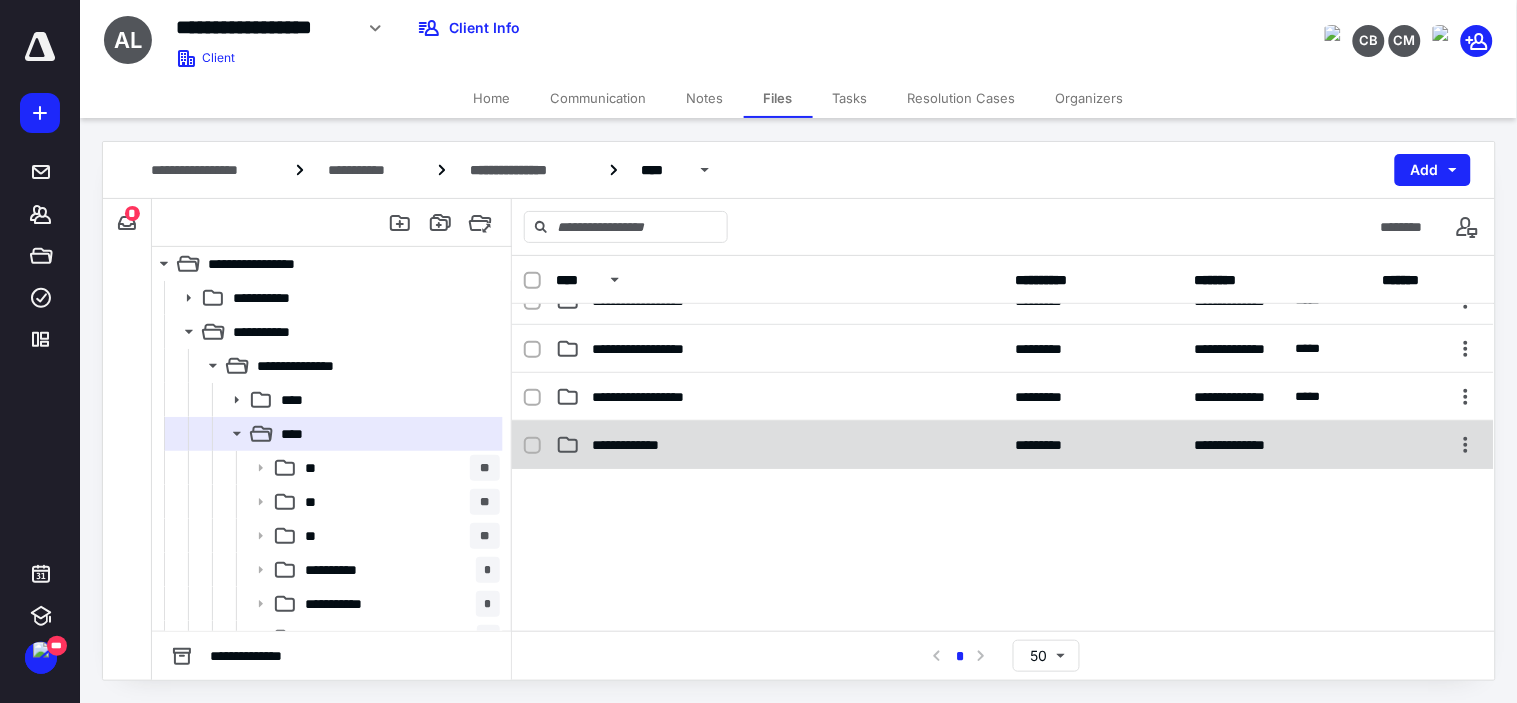 scroll, scrollTop: 444, scrollLeft: 0, axis: vertical 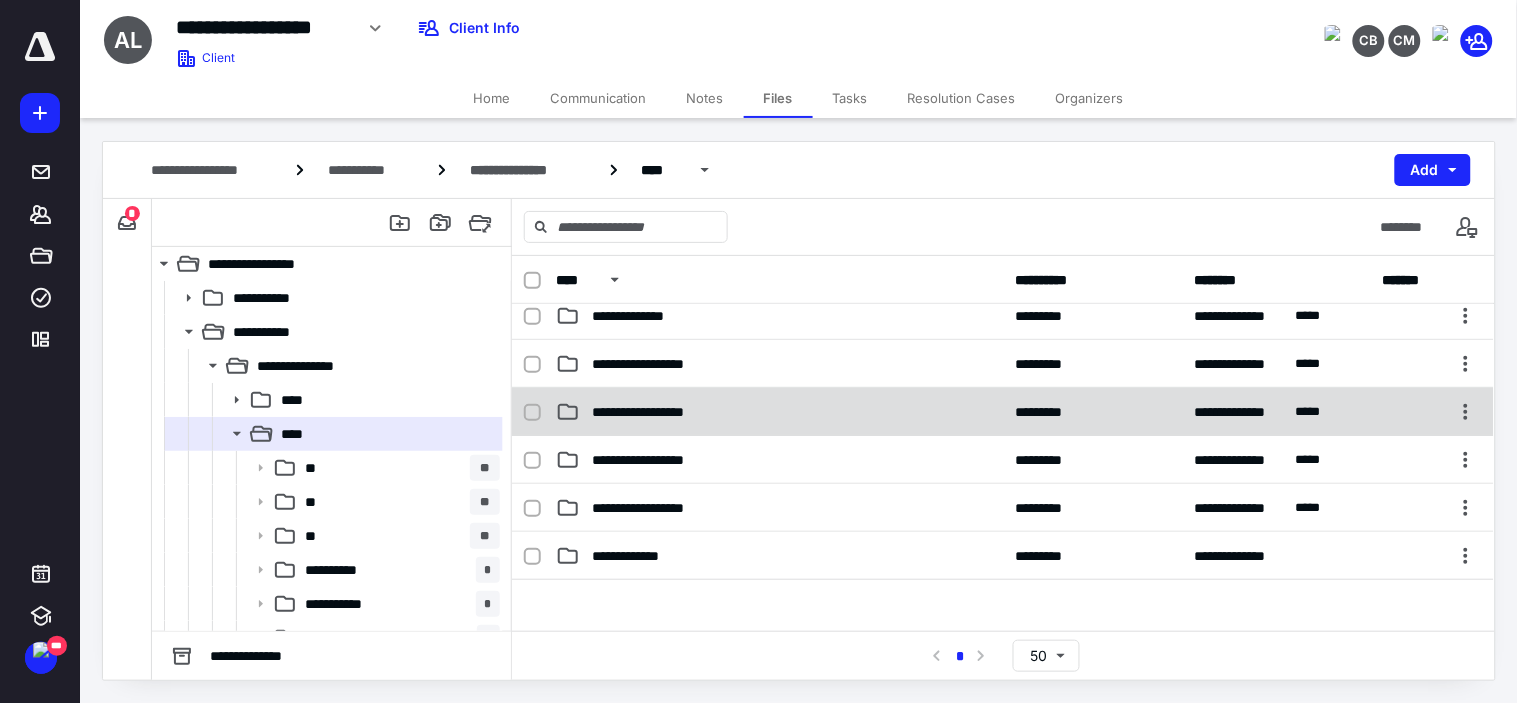 click on "**********" at bounding box center (1003, 412) 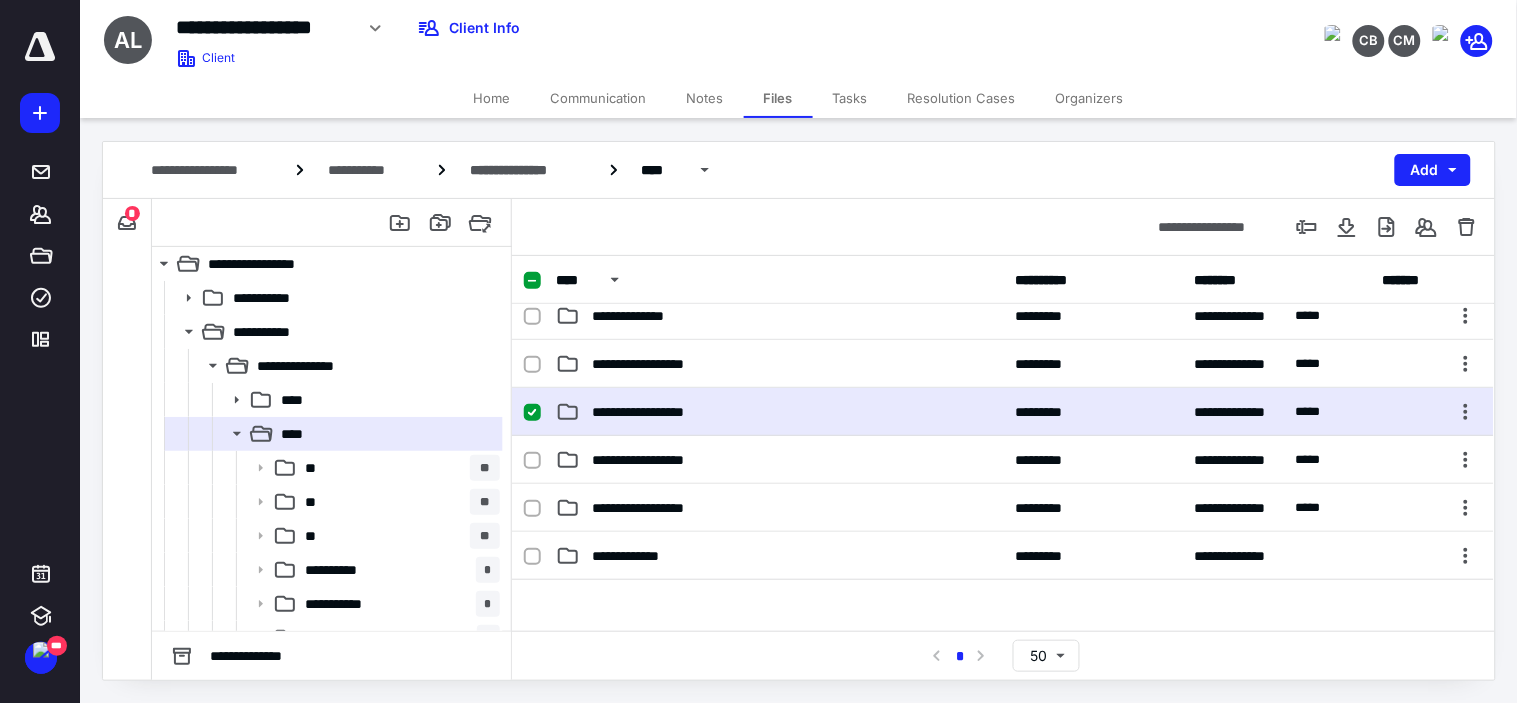 click on "**********" at bounding box center [1003, 412] 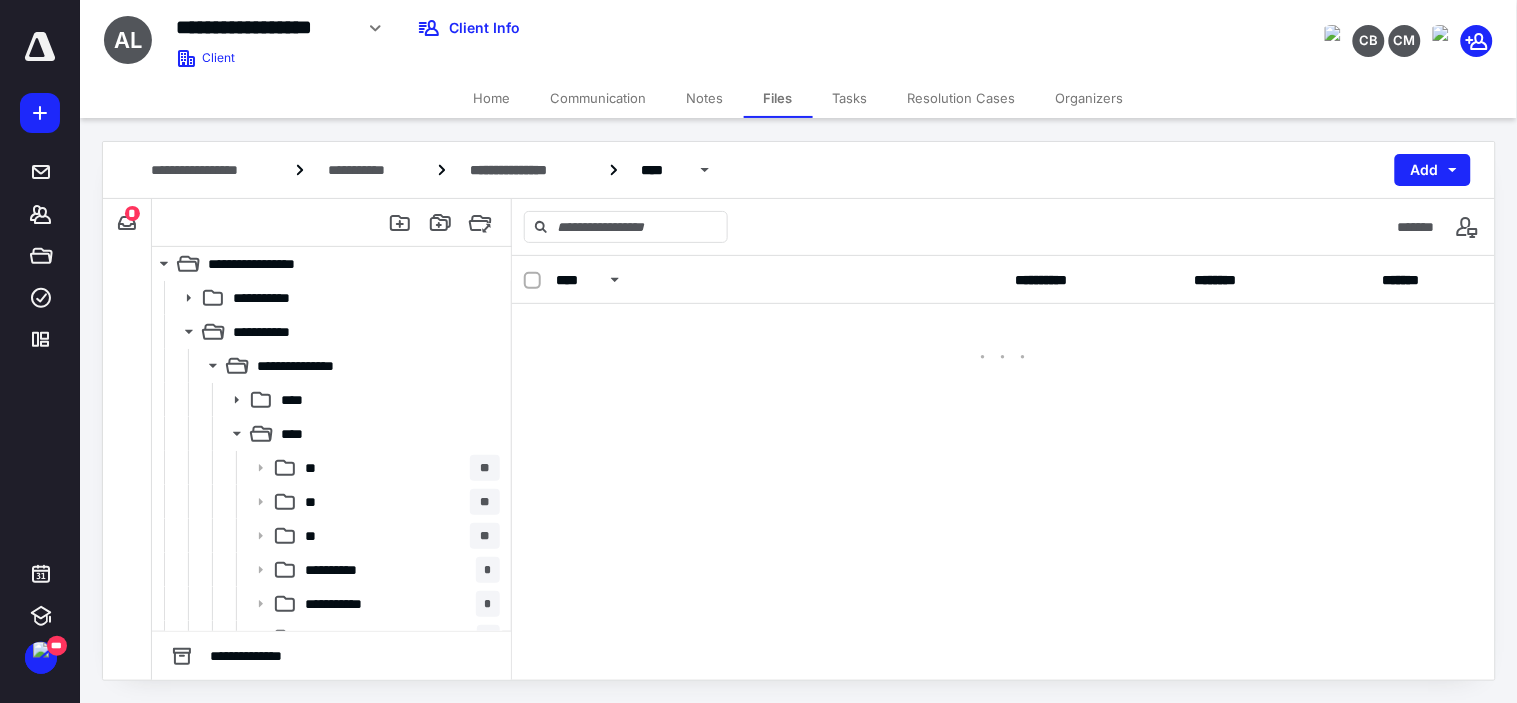 scroll, scrollTop: 0, scrollLeft: 0, axis: both 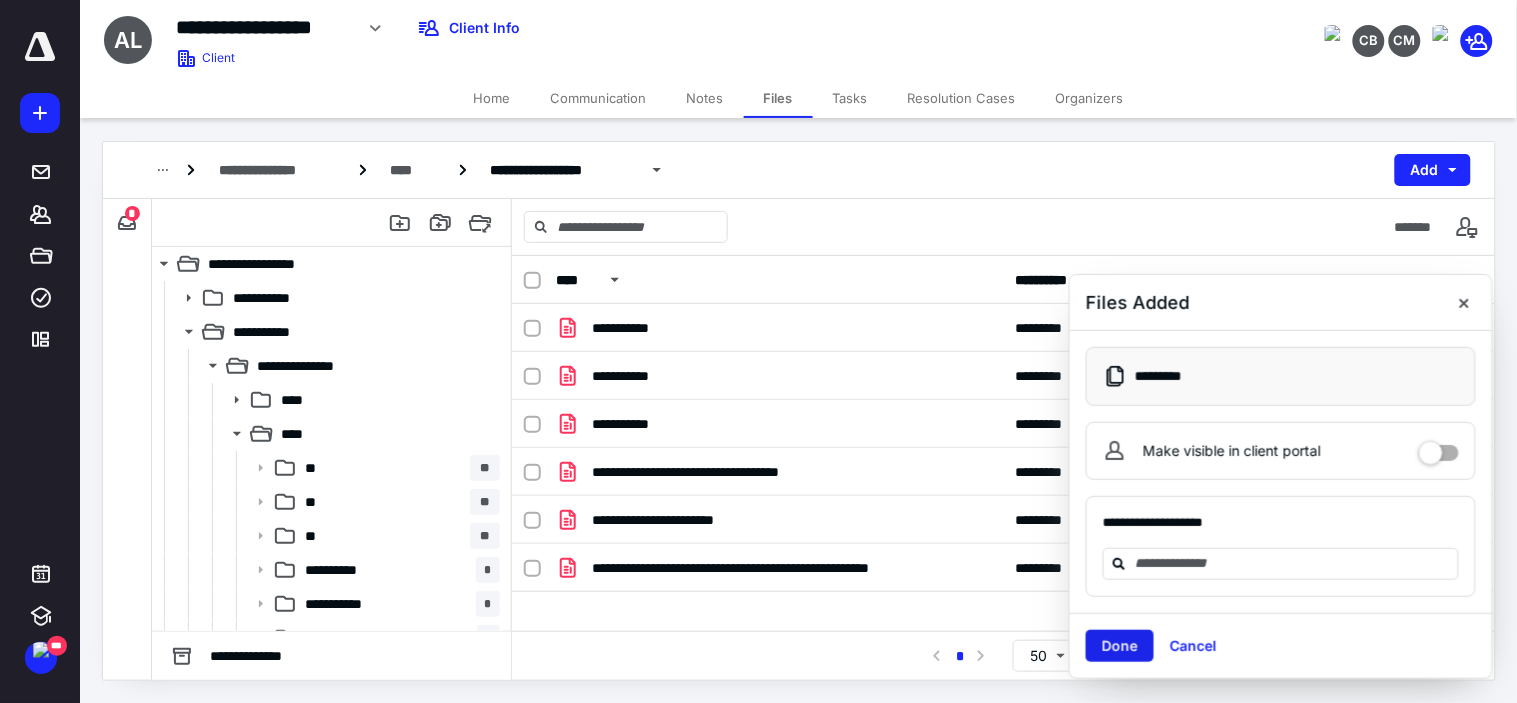 click on "Done" at bounding box center [1120, 646] 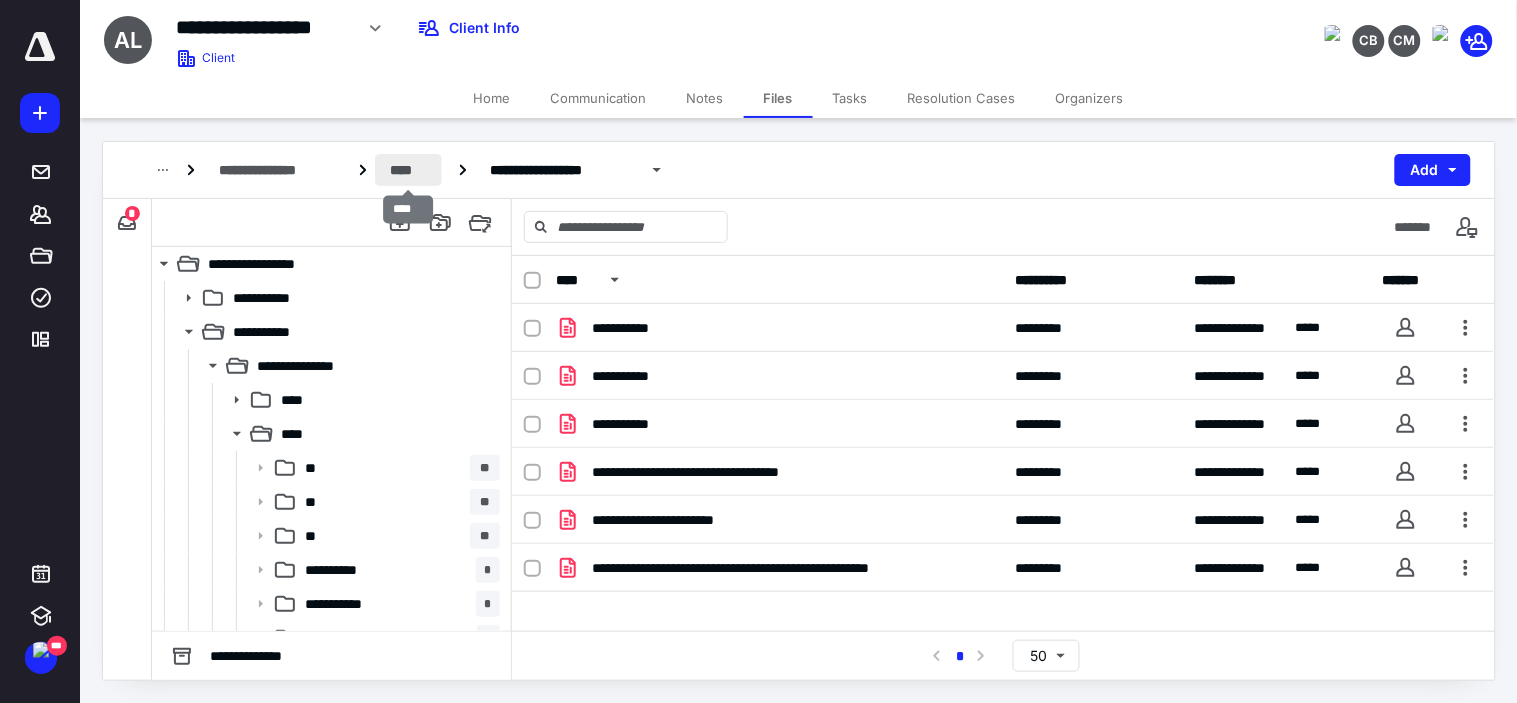 click on "****" at bounding box center [409, 170] 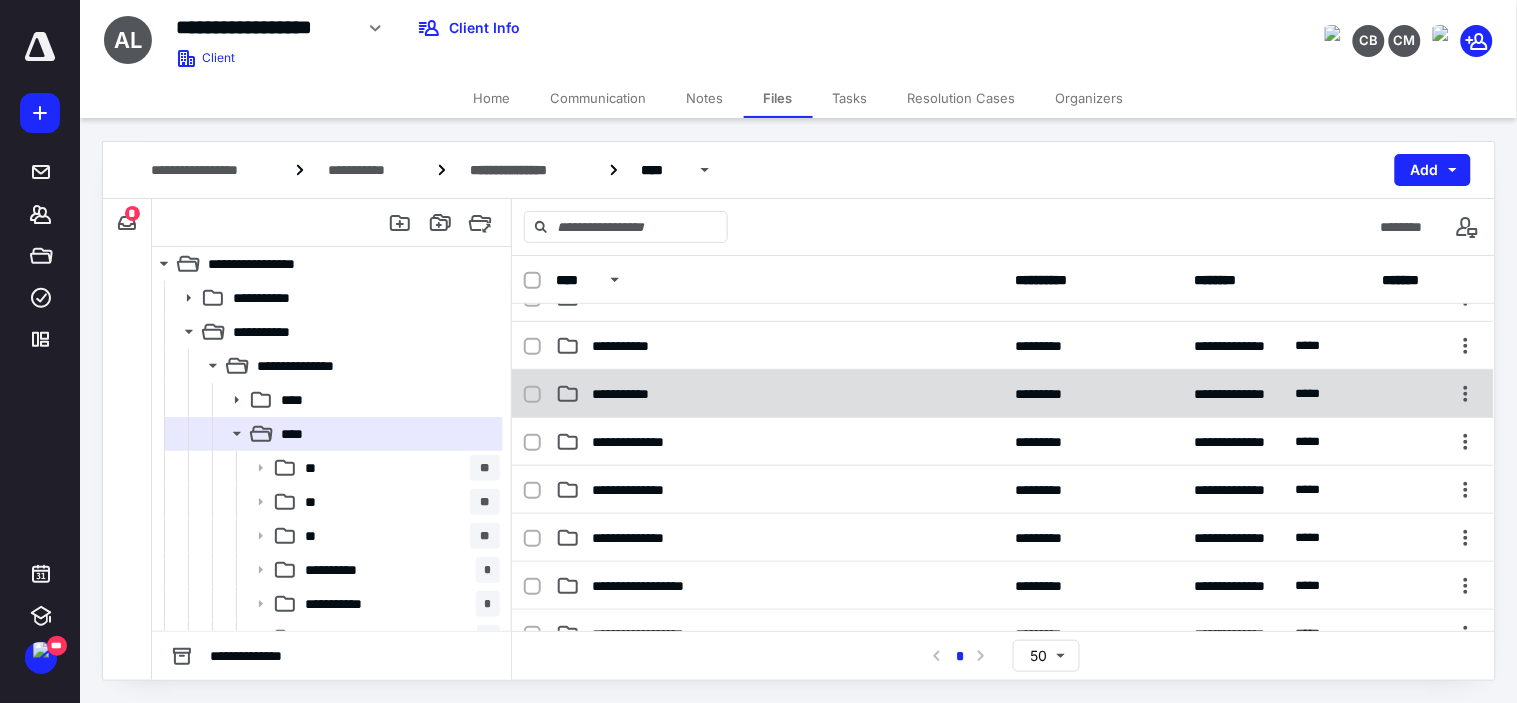 scroll, scrollTop: 333, scrollLeft: 0, axis: vertical 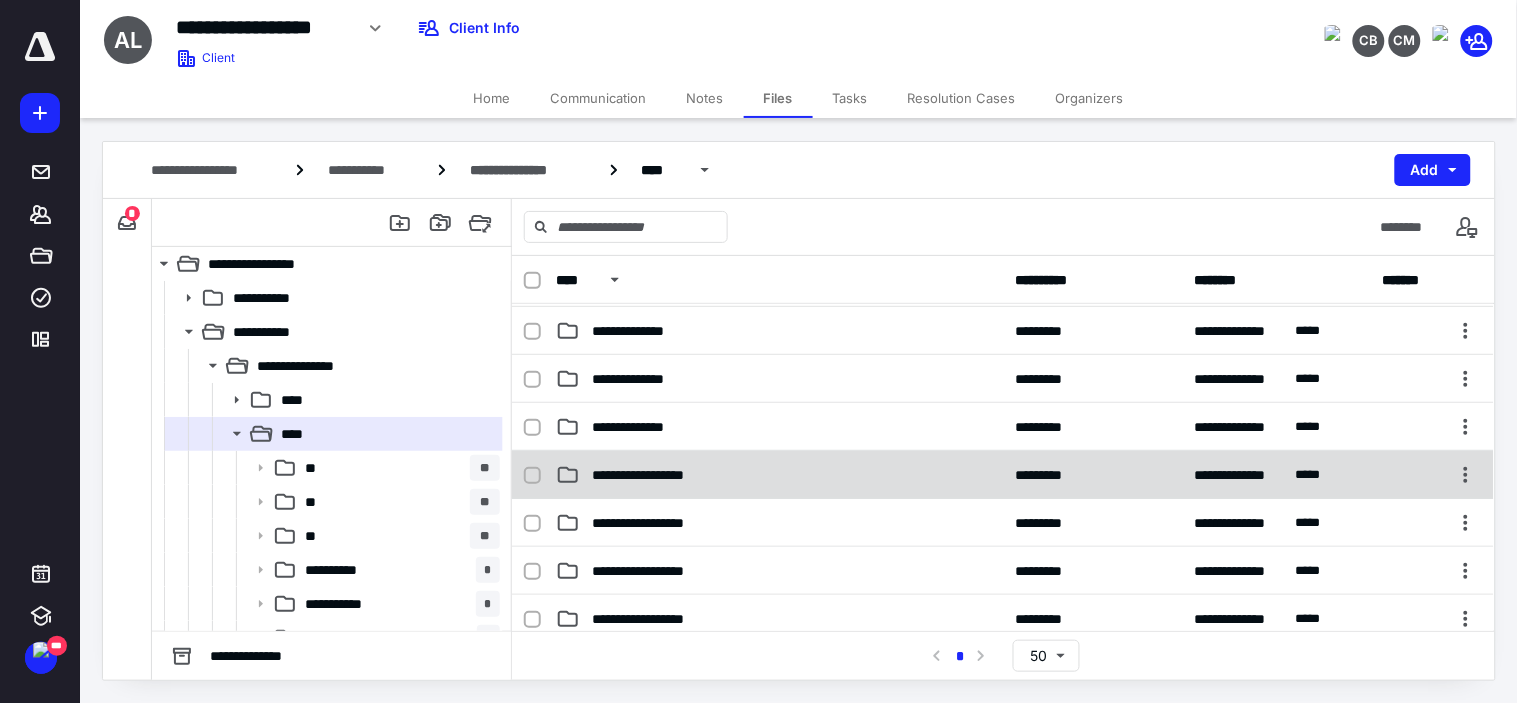 click on "**********" at bounding box center [779, 475] 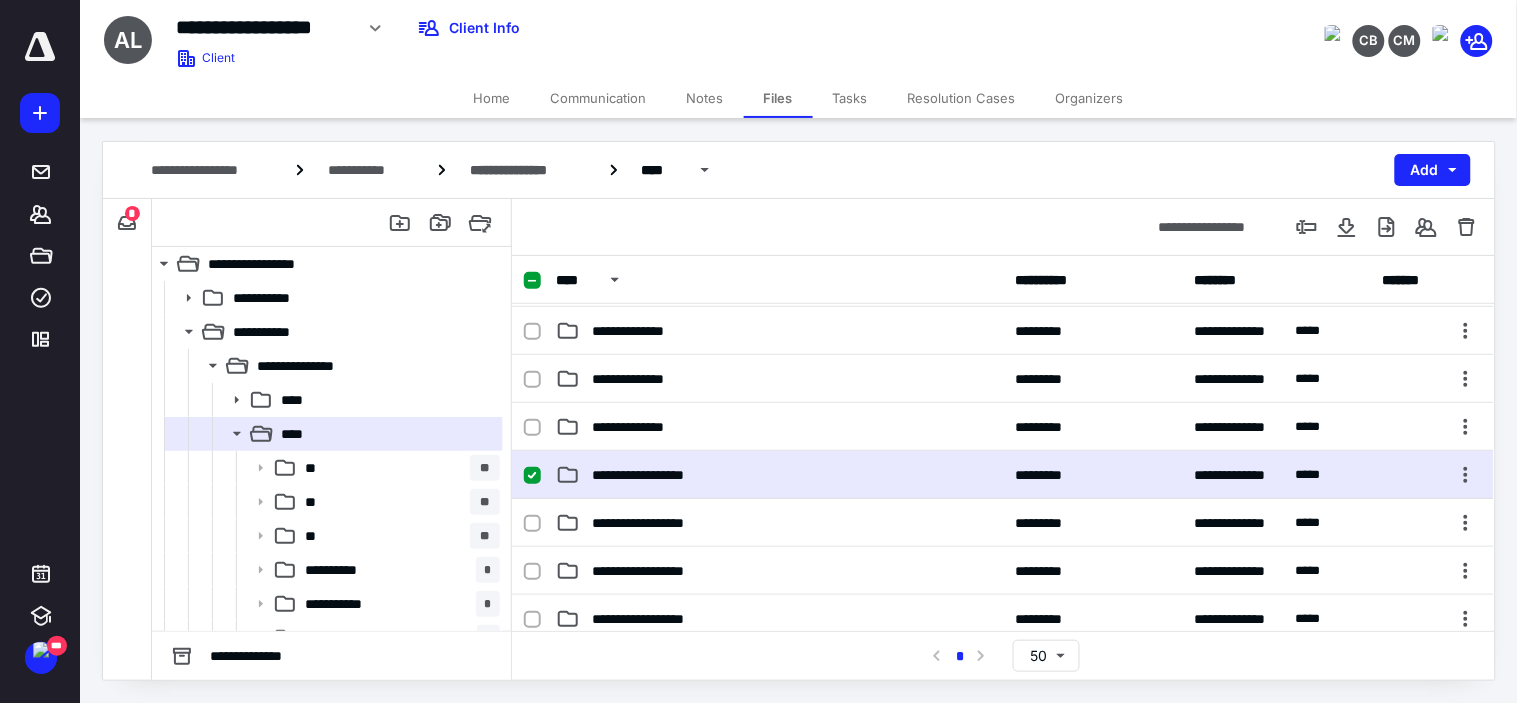 click on "**********" at bounding box center (779, 475) 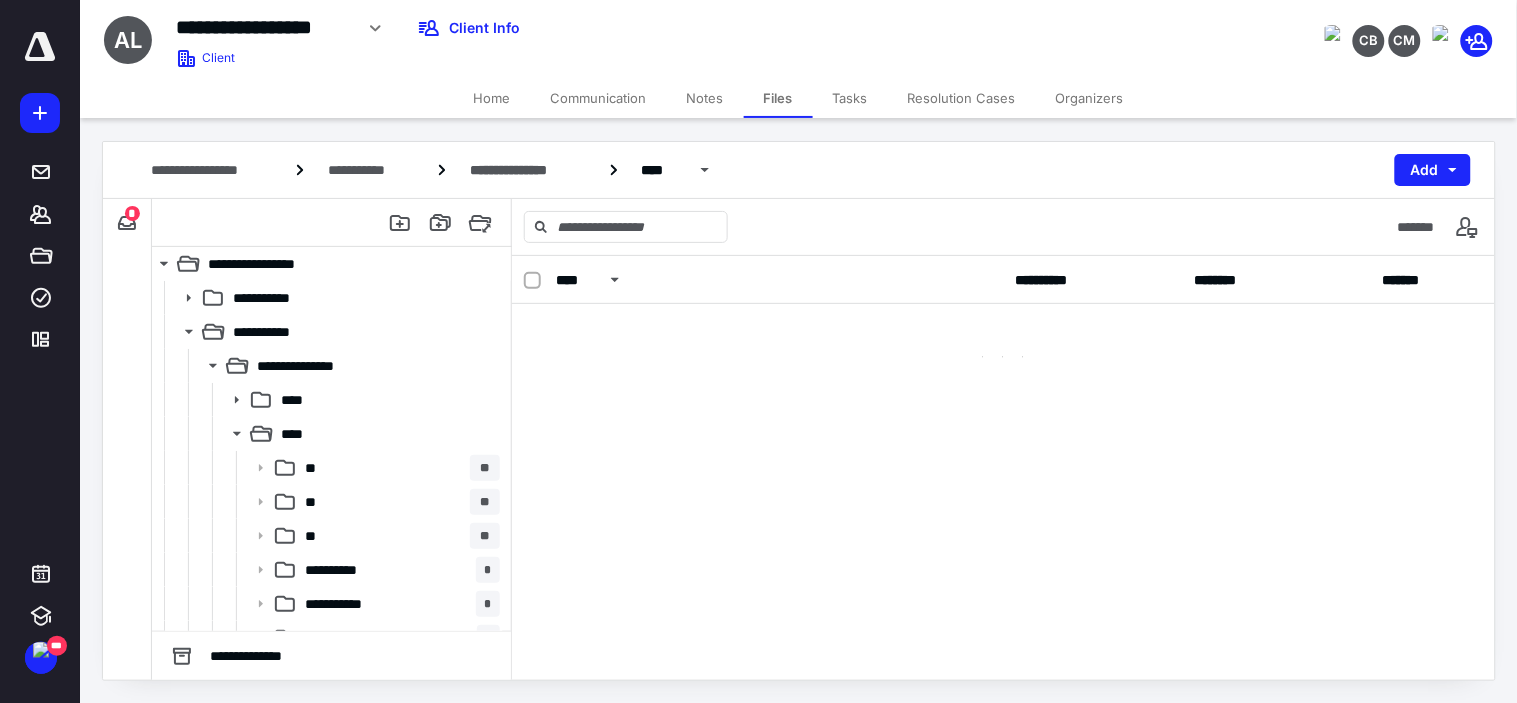 scroll, scrollTop: 0, scrollLeft: 0, axis: both 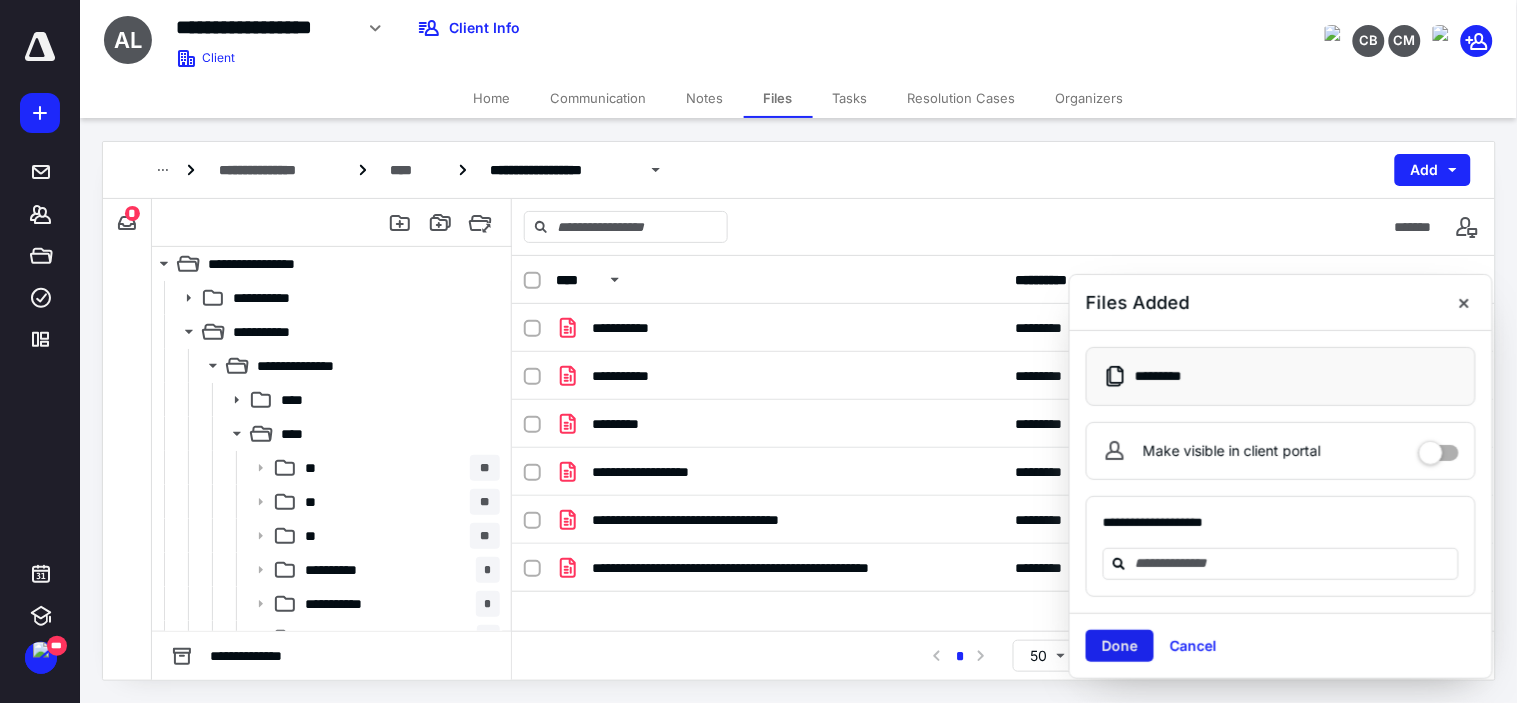 click on "Done" at bounding box center [1120, 646] 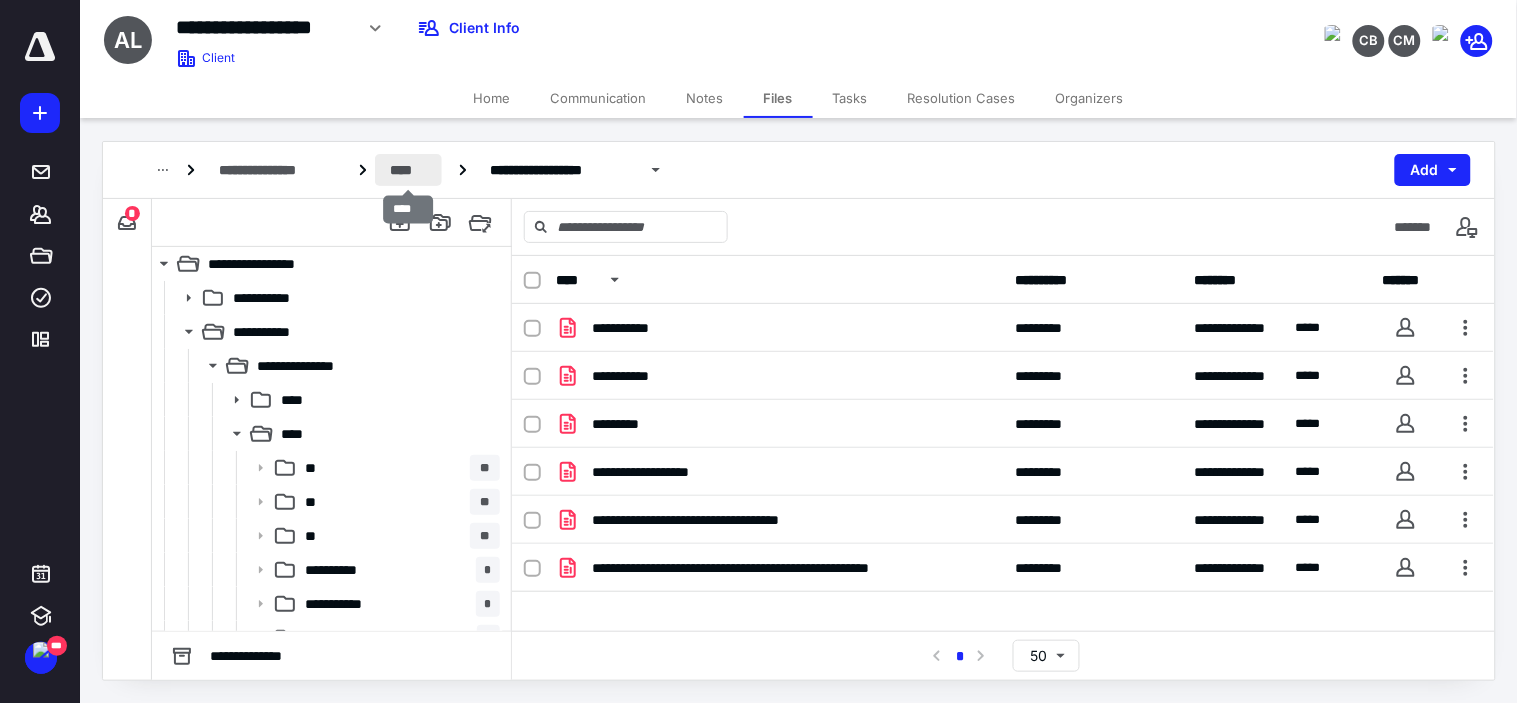 click on "****" at bounding box center (409, 170) 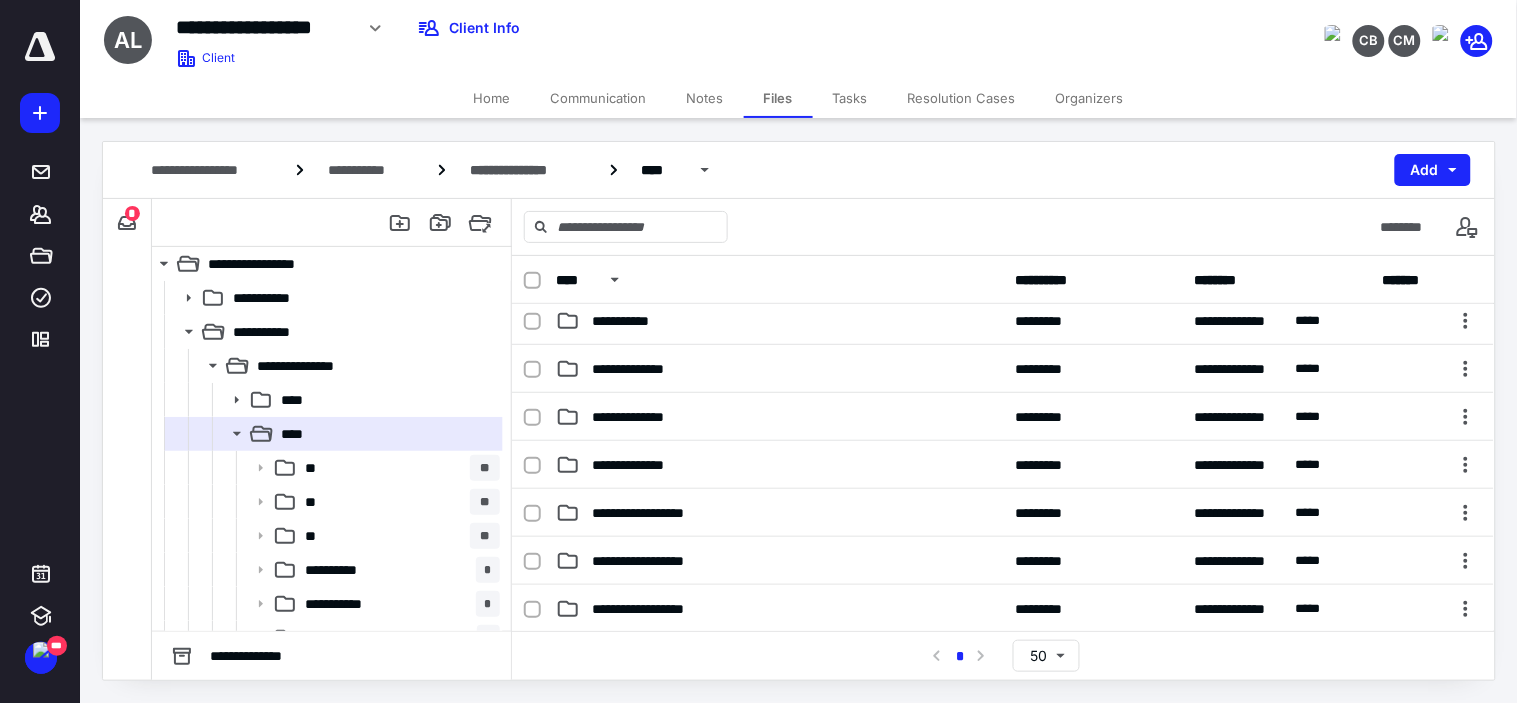 scroll, scrollTop: 333, scrollLeft: 0, axis: vertical 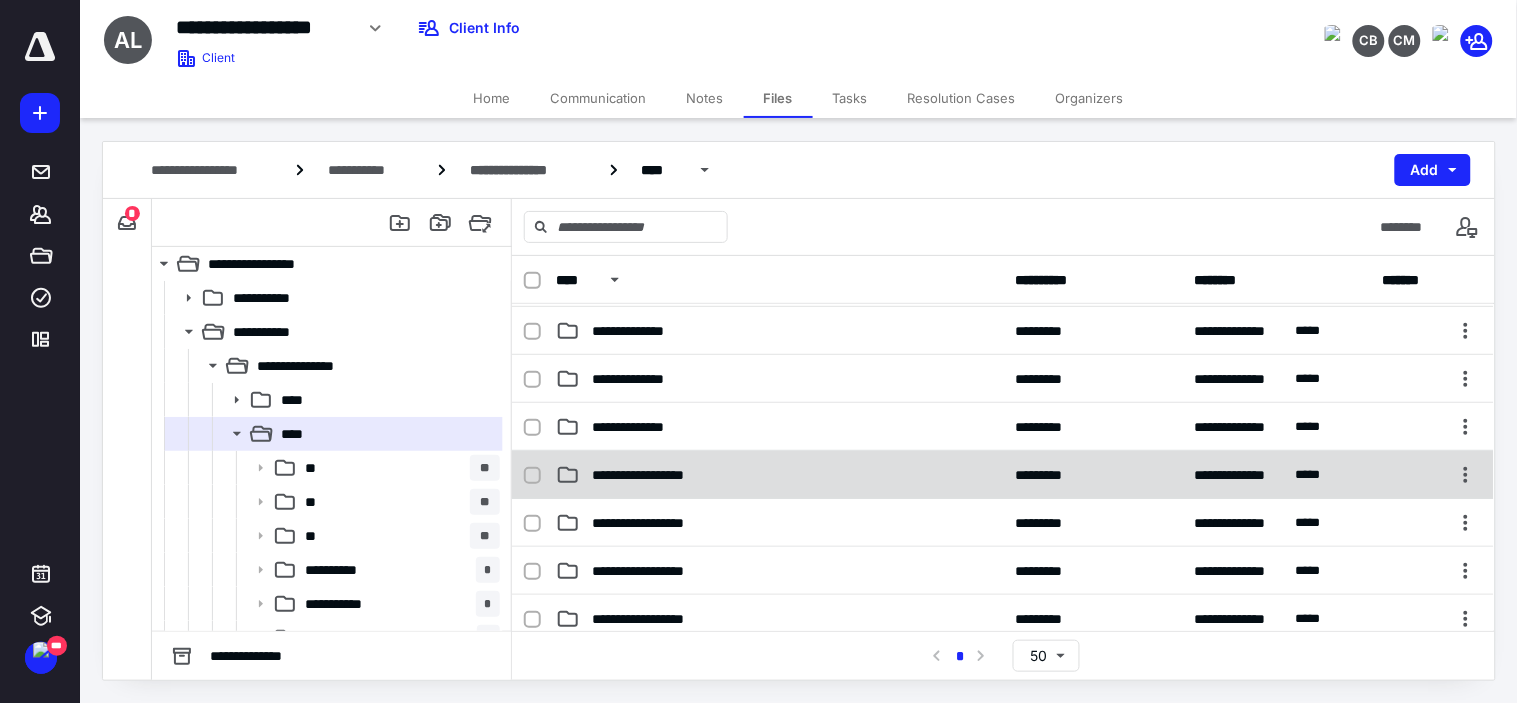 click on "**********" at bounding box center [779, 475] 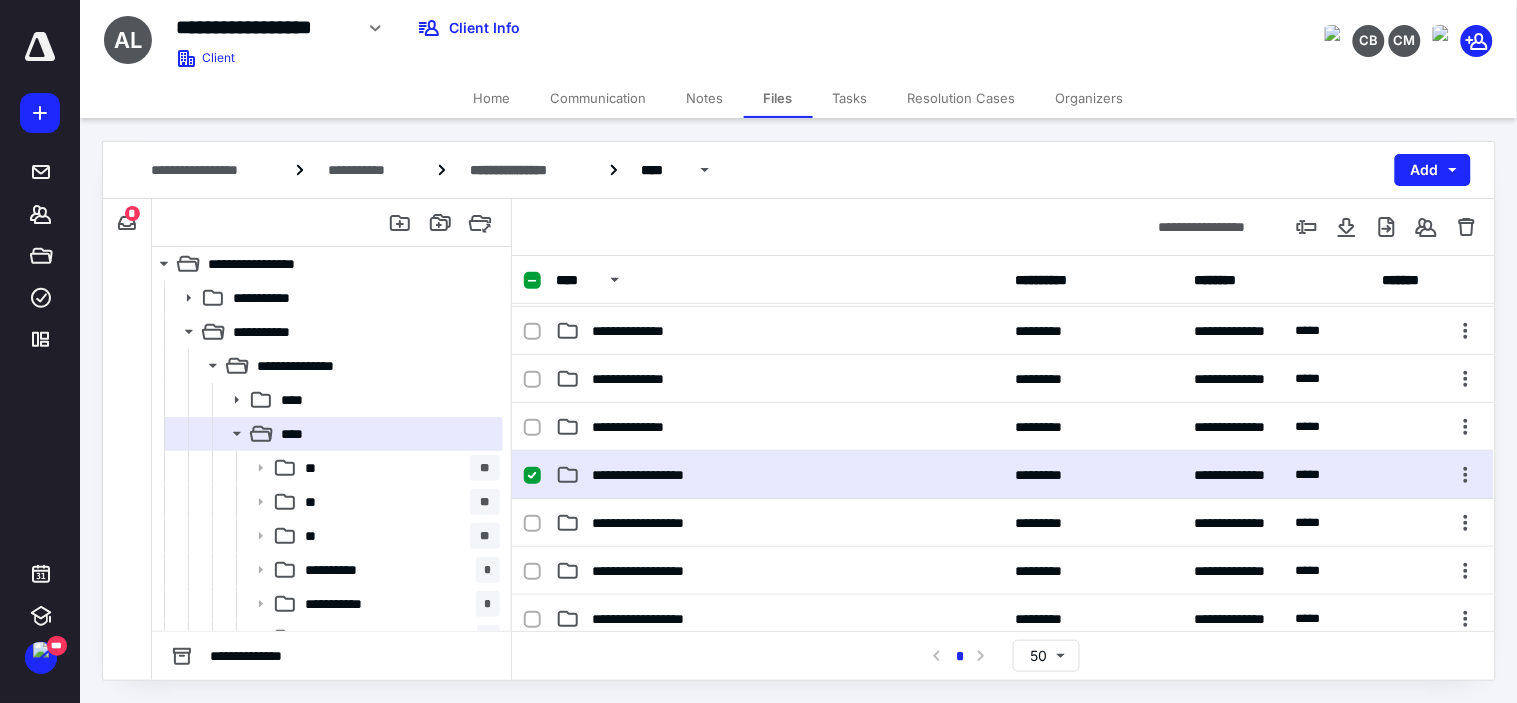 click on "**********" at bounding box center [779, 475] 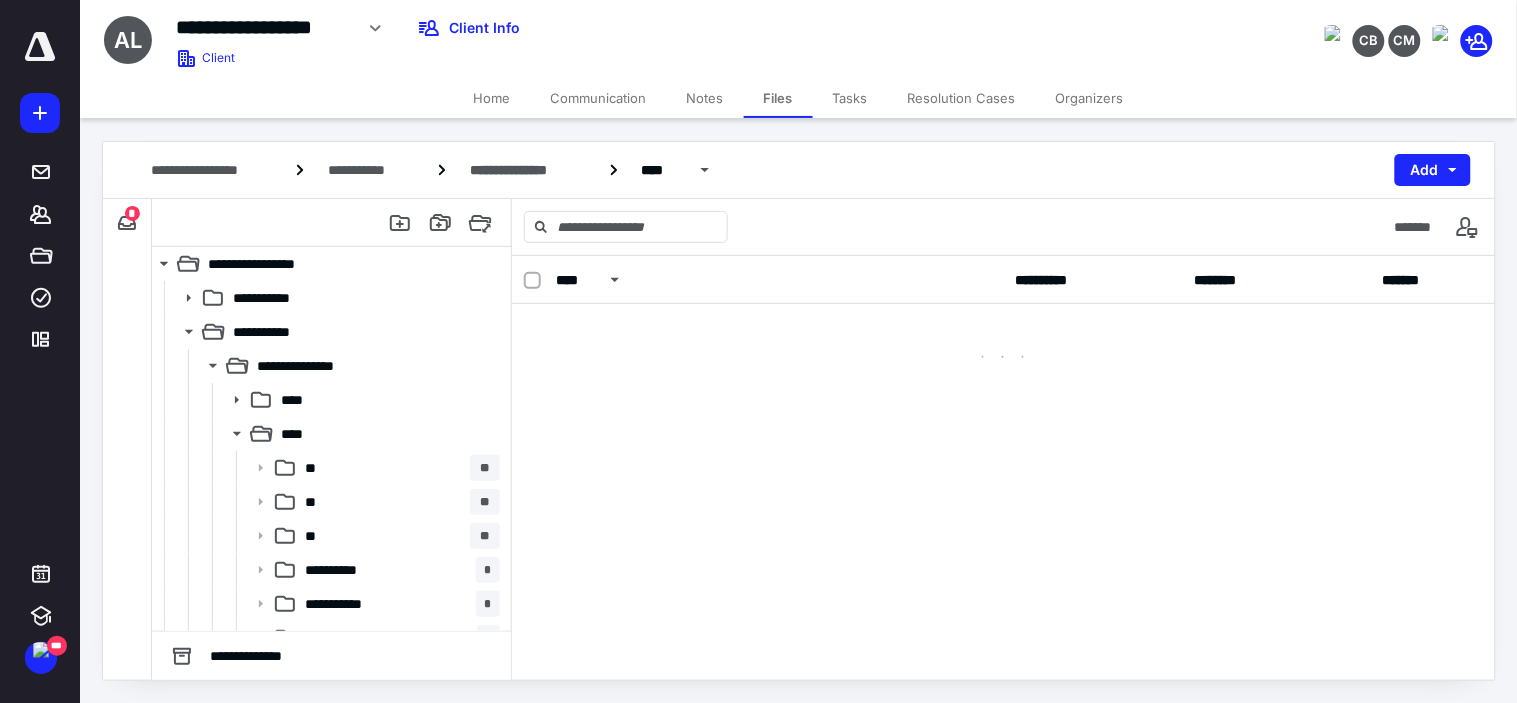 scroll, scrollTop: 0, scrollLeft: 0, axis: both 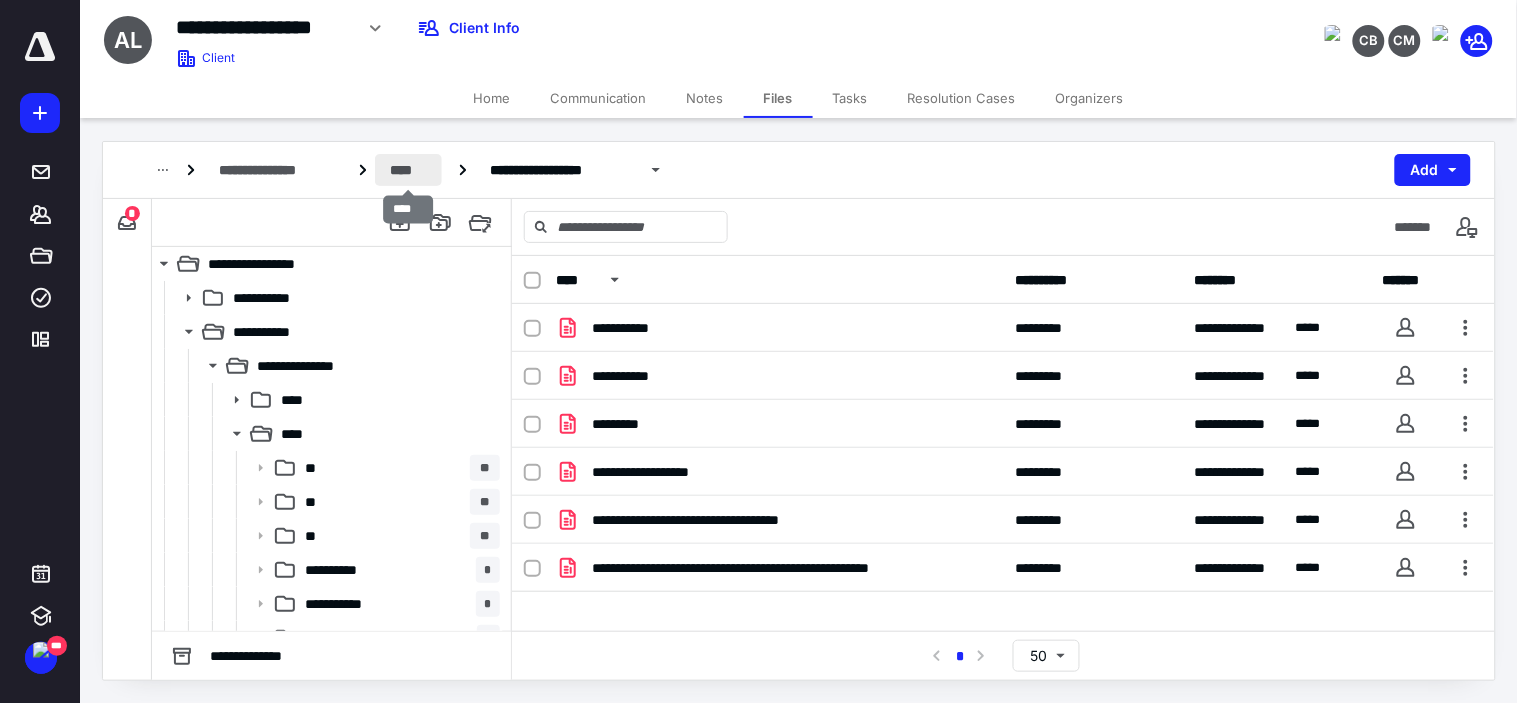 click on "****" at bounding box center (409, 170) 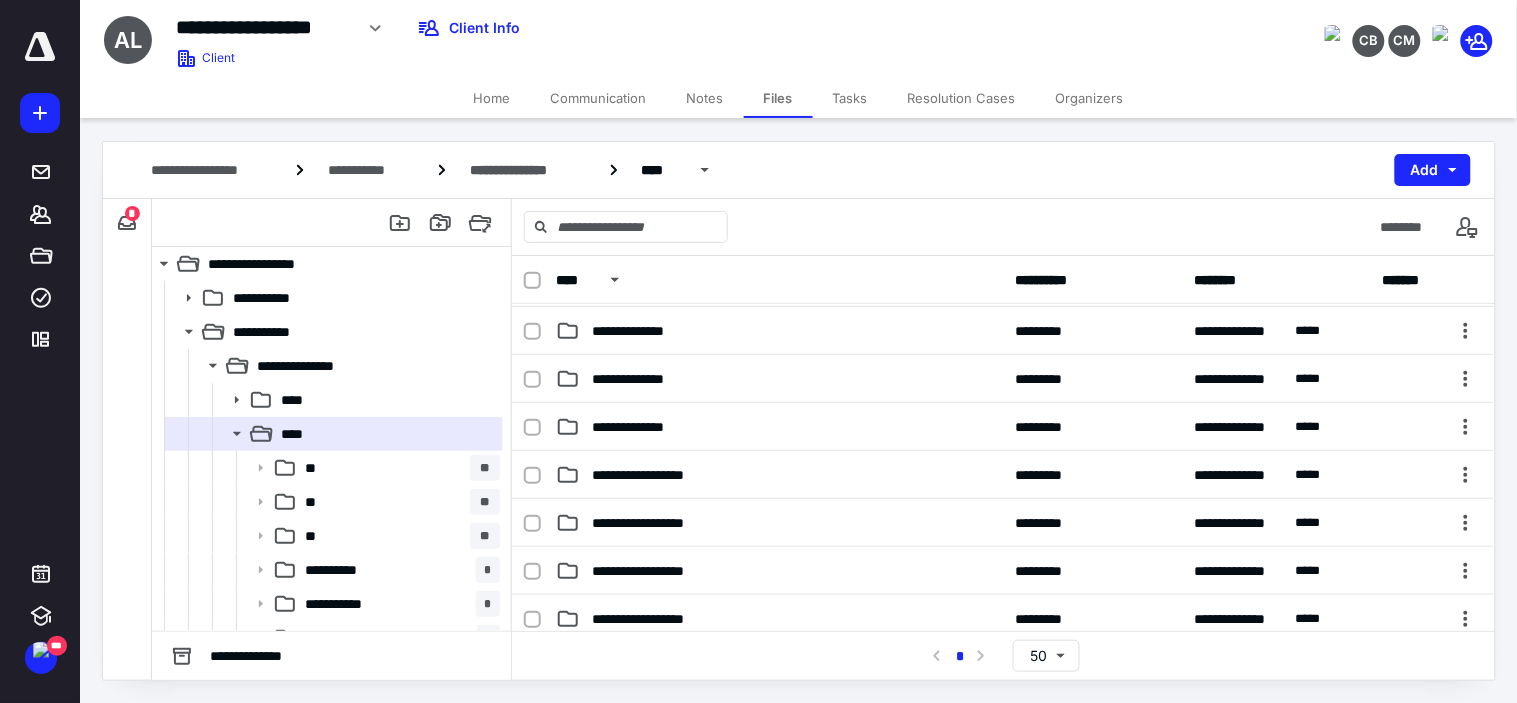 scroll, scrollTop: 444, scrollLeft: 0, axis: vertical 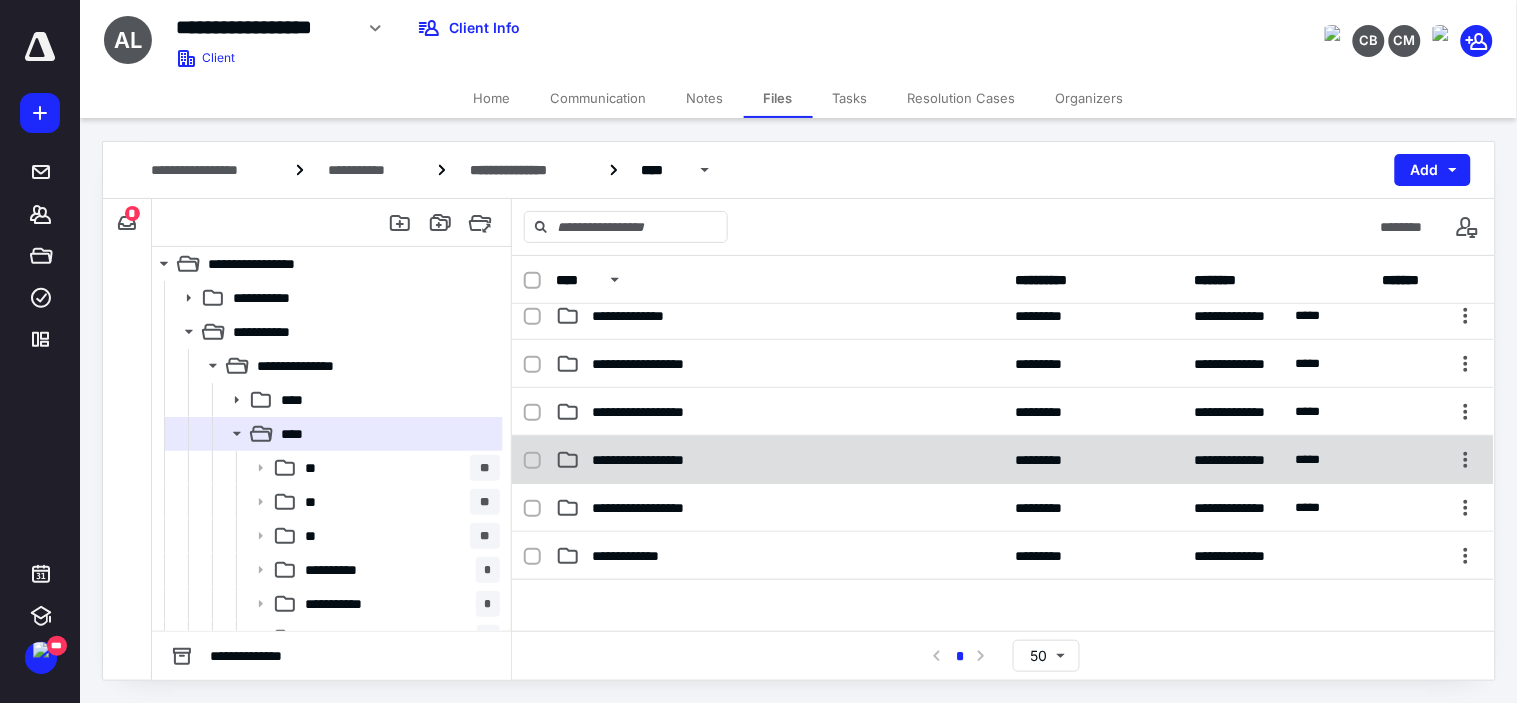 click on "**********" at bounding box center [779, 460] 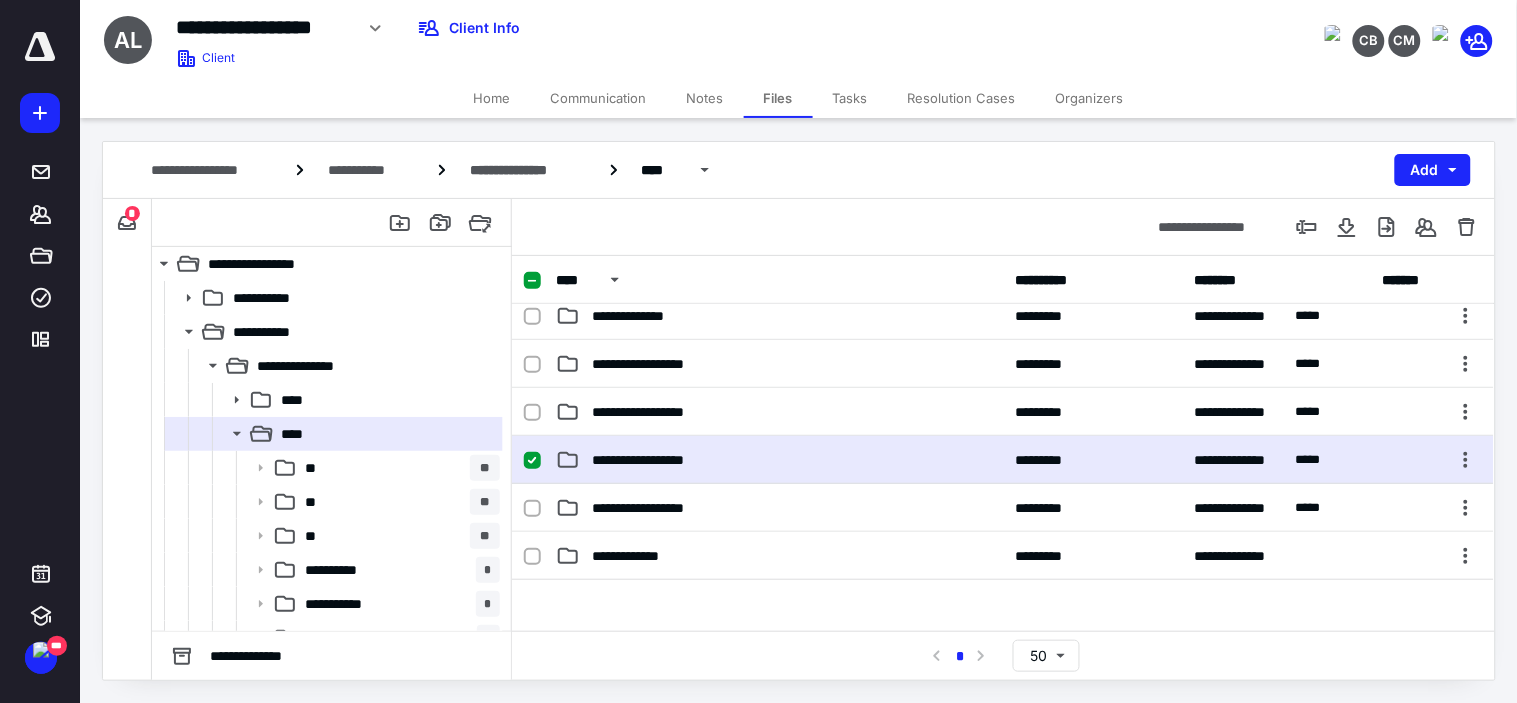 click on "**********" at bounding box center [779, 460] 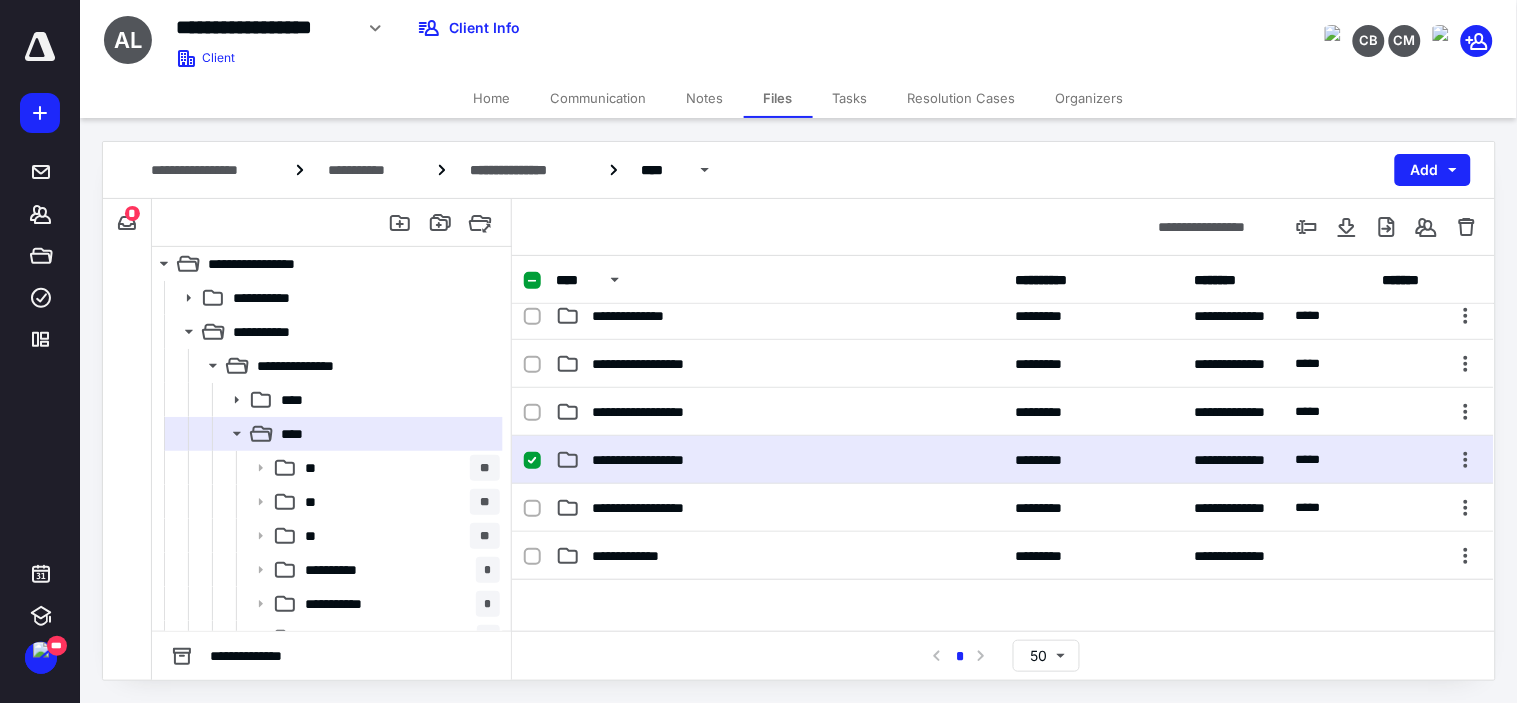 scroll, scrollTop: 0, scrollLeft: 0, axis: both 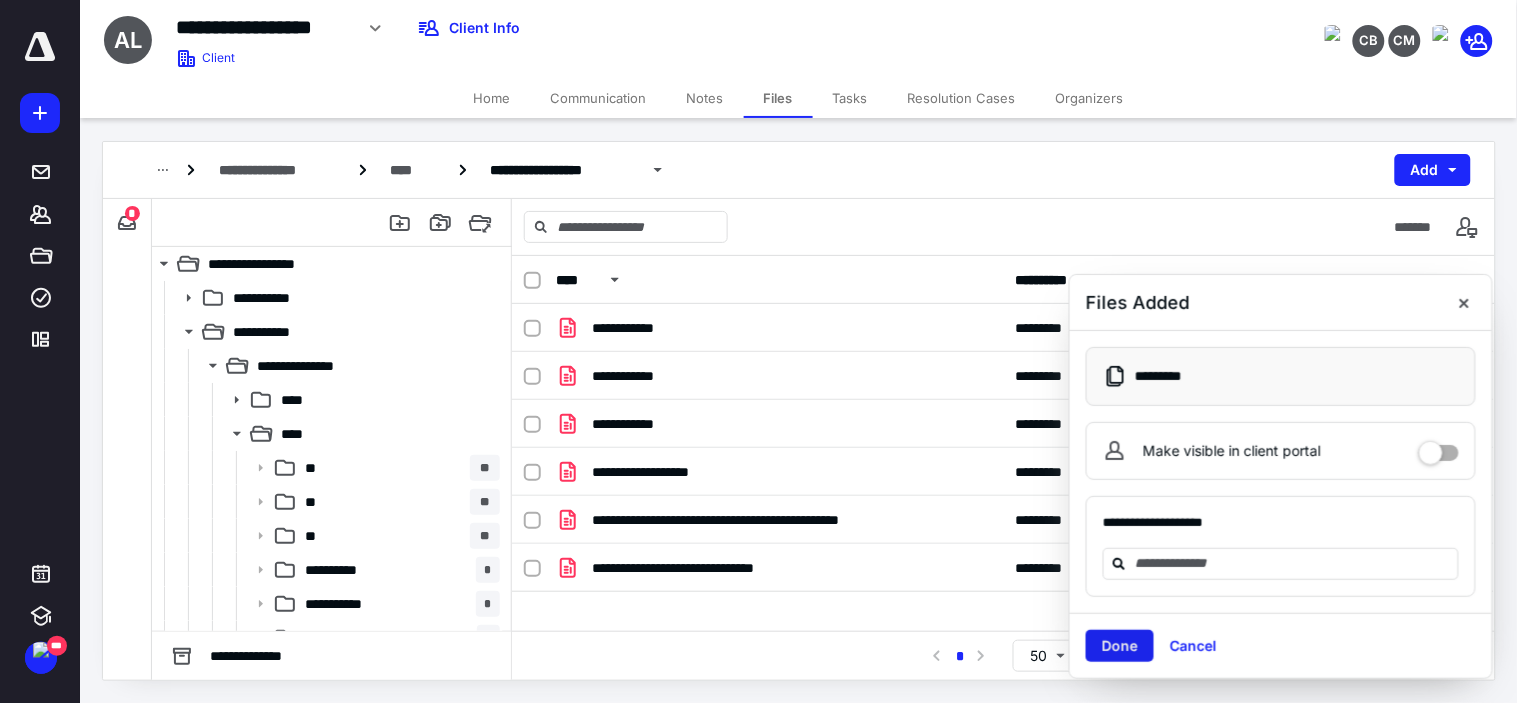 click on "Done" at bounding box center (1120, 646) 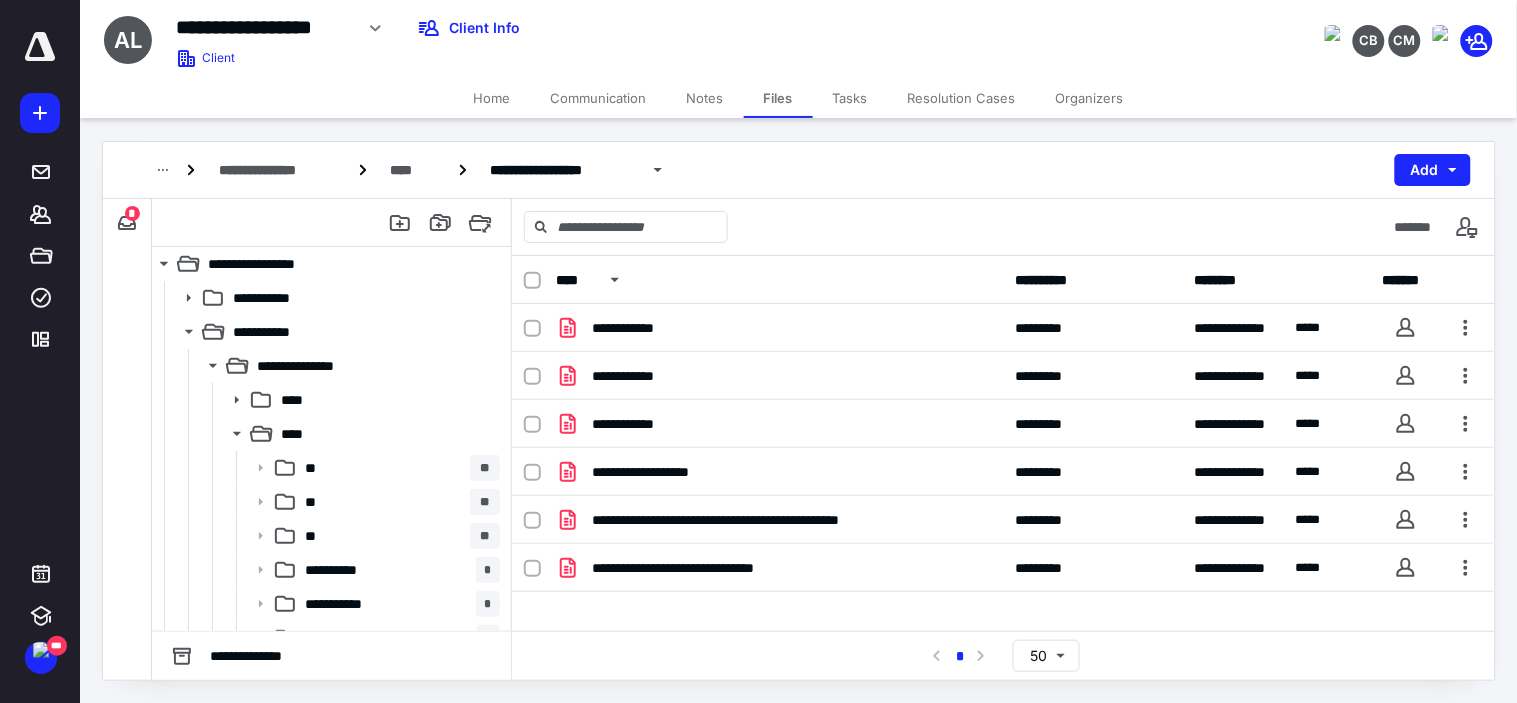 click on "**********" at bounding box center (564, 35) 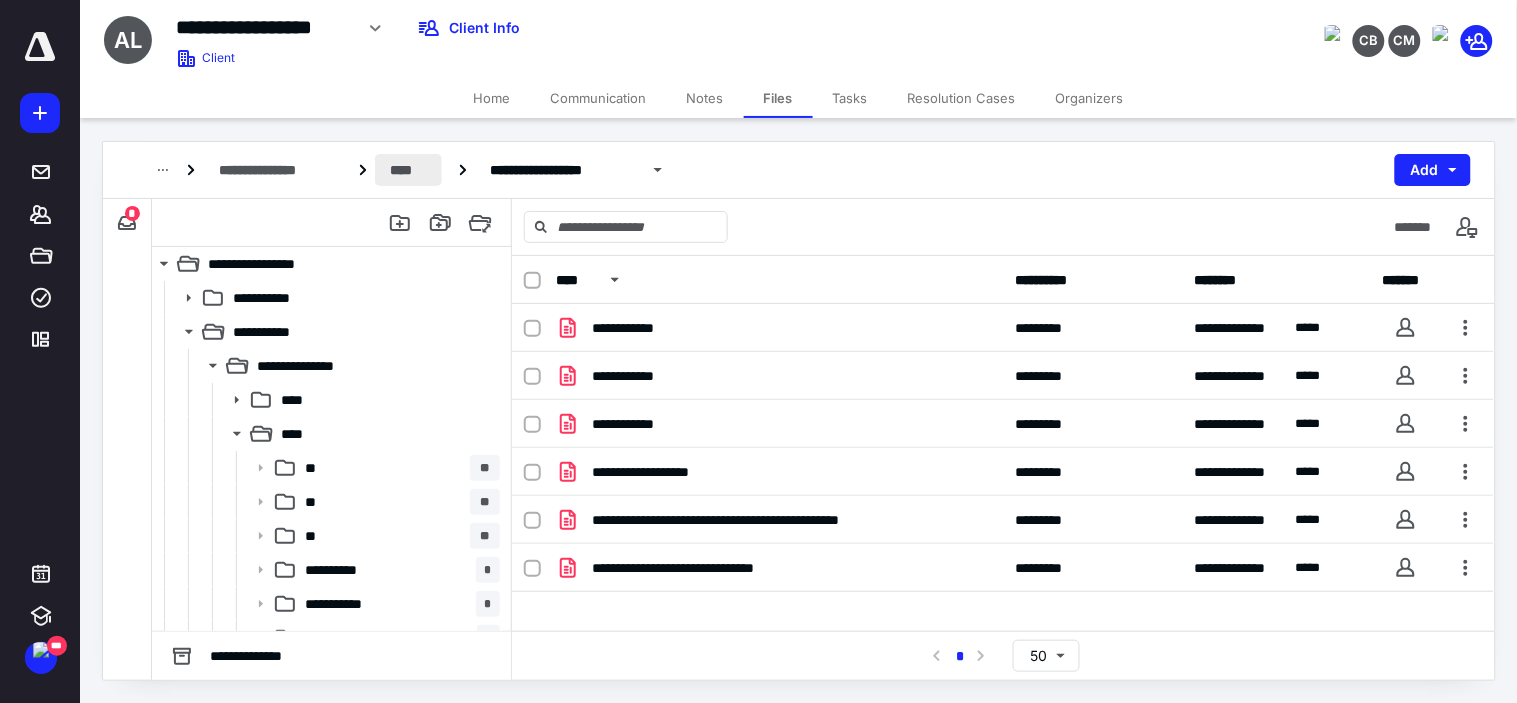click on "****" at bounding box center (409, 170) 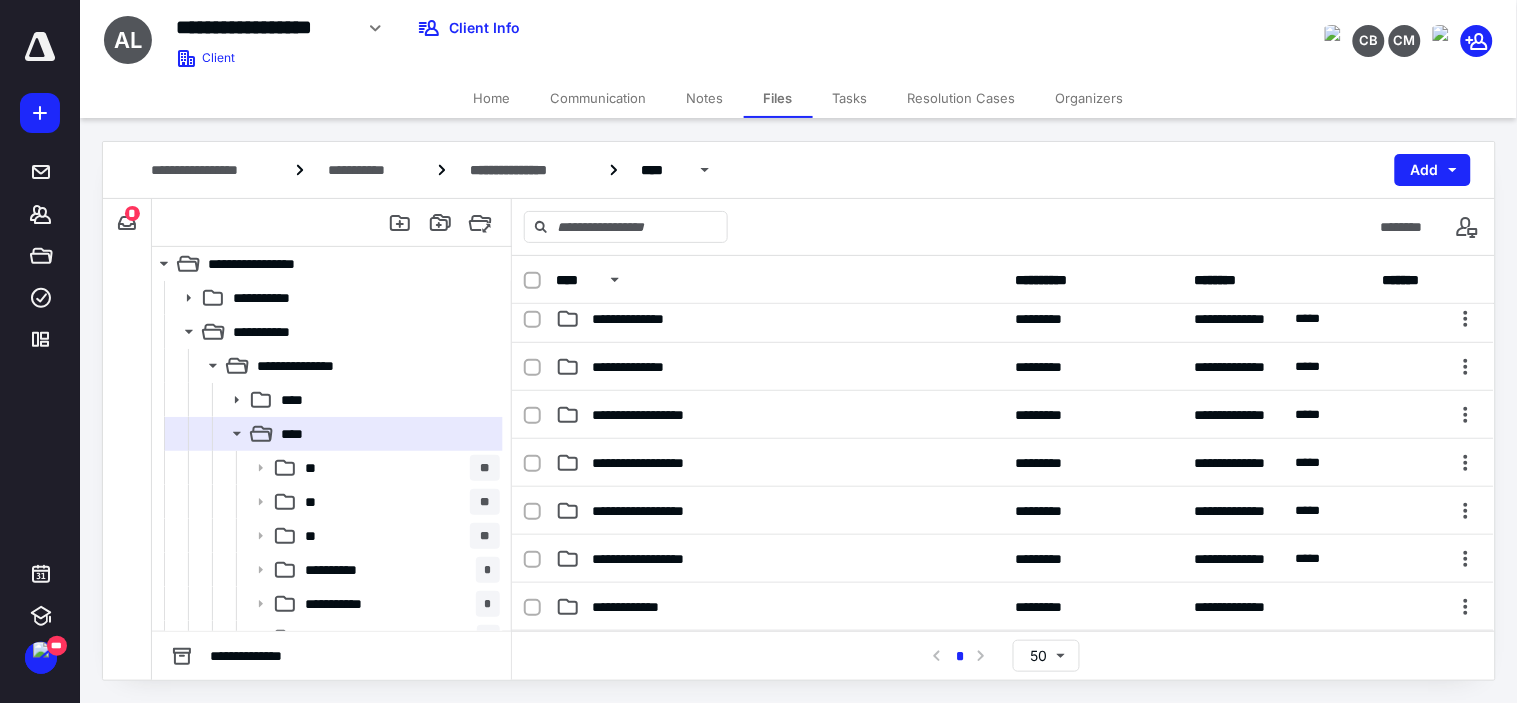 scroll, scrollTop: 444, scrollLeft: 0, axis: vertical 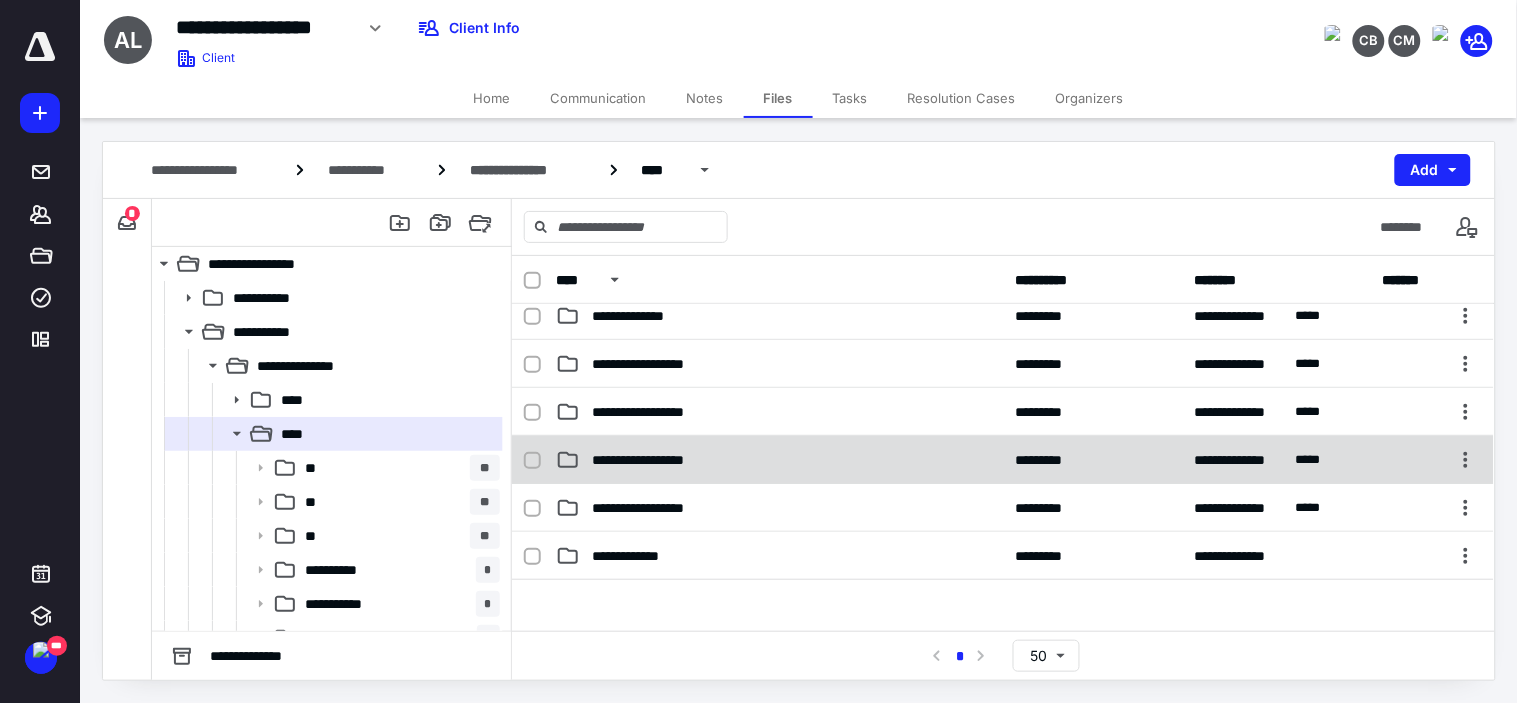 click on "**********" at bounding box center (779, 460) 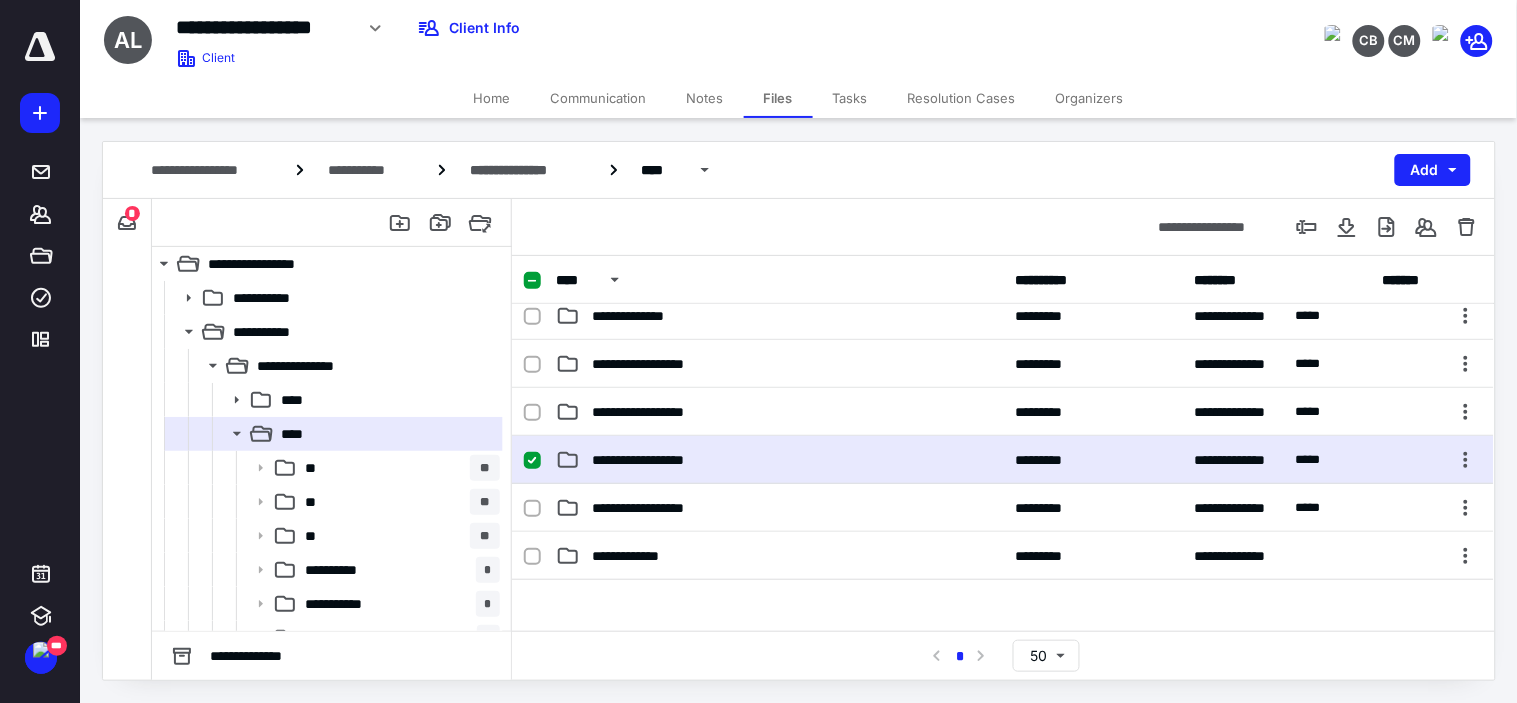 click on "**********" at bounding box center [779, 460] 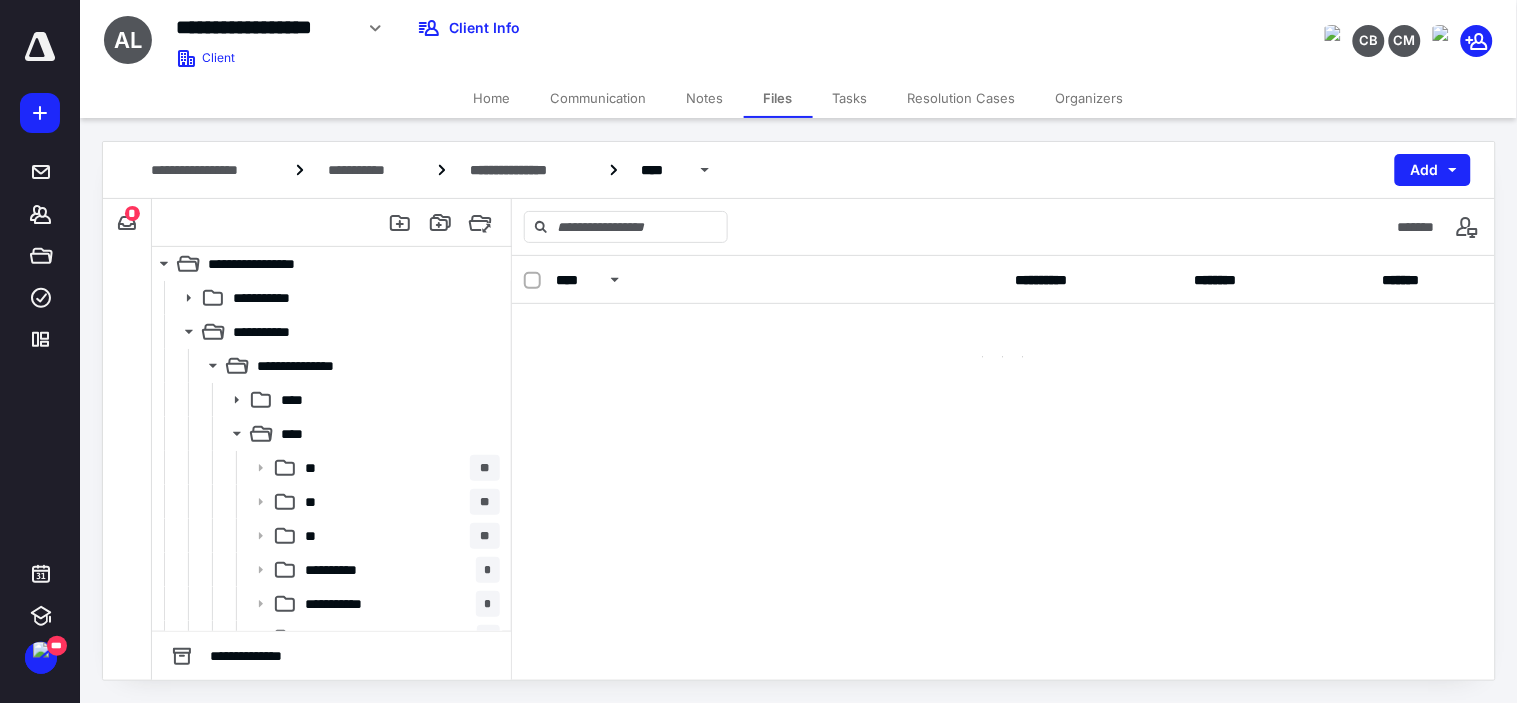 scroll, scrollTop: 0, scrollLeft: 0, axis: both 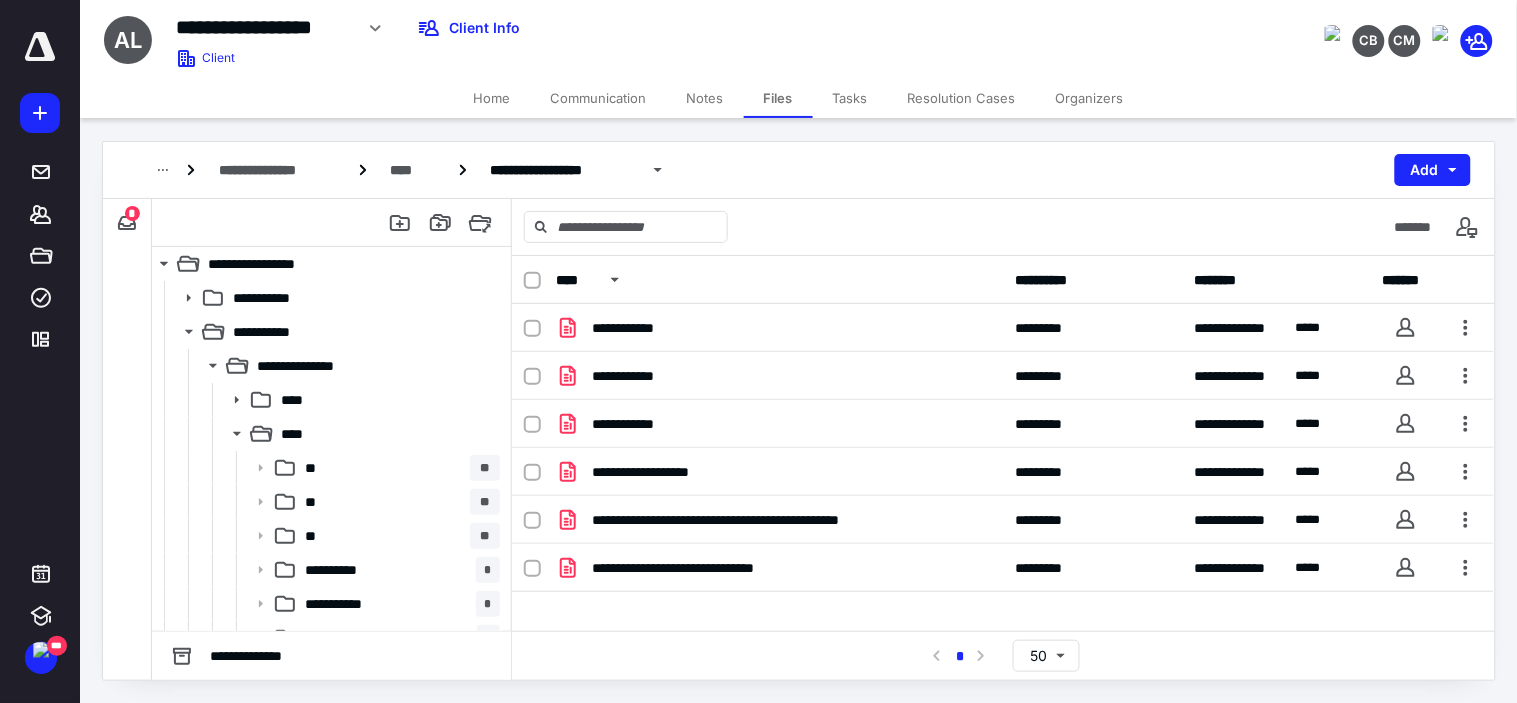 click on "**********" at bounding box center [600, 28] 